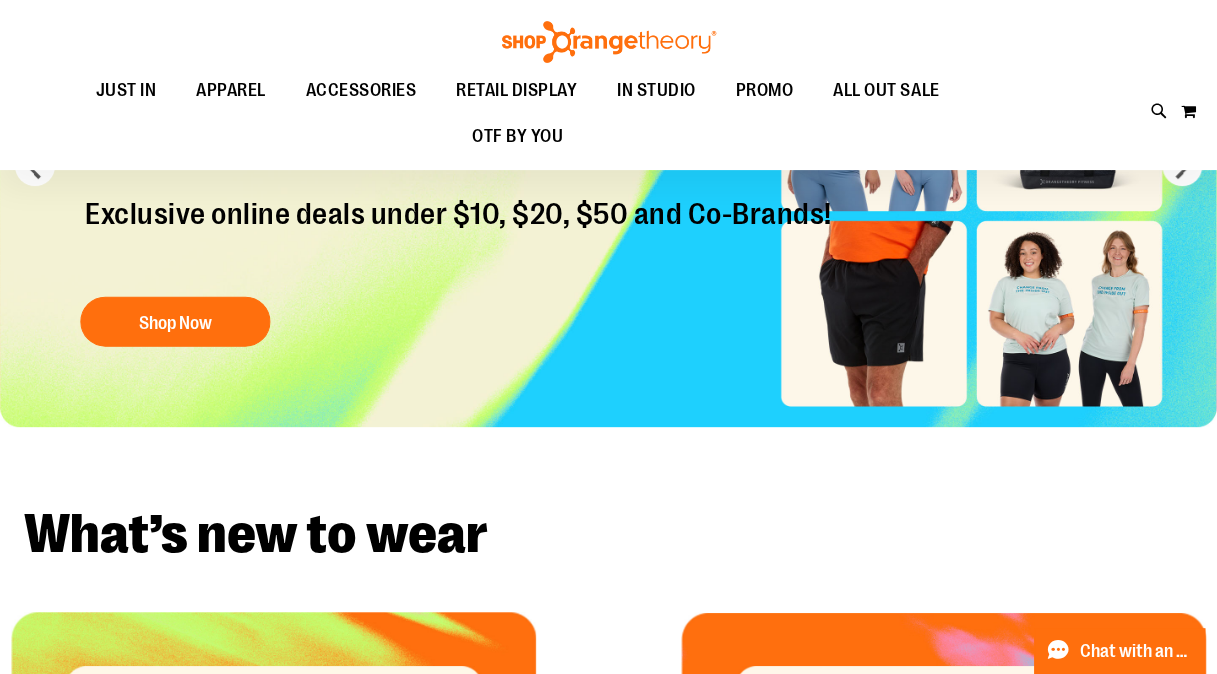 scroll, scrollTop: 0, scrollLeft: 0, axis: both 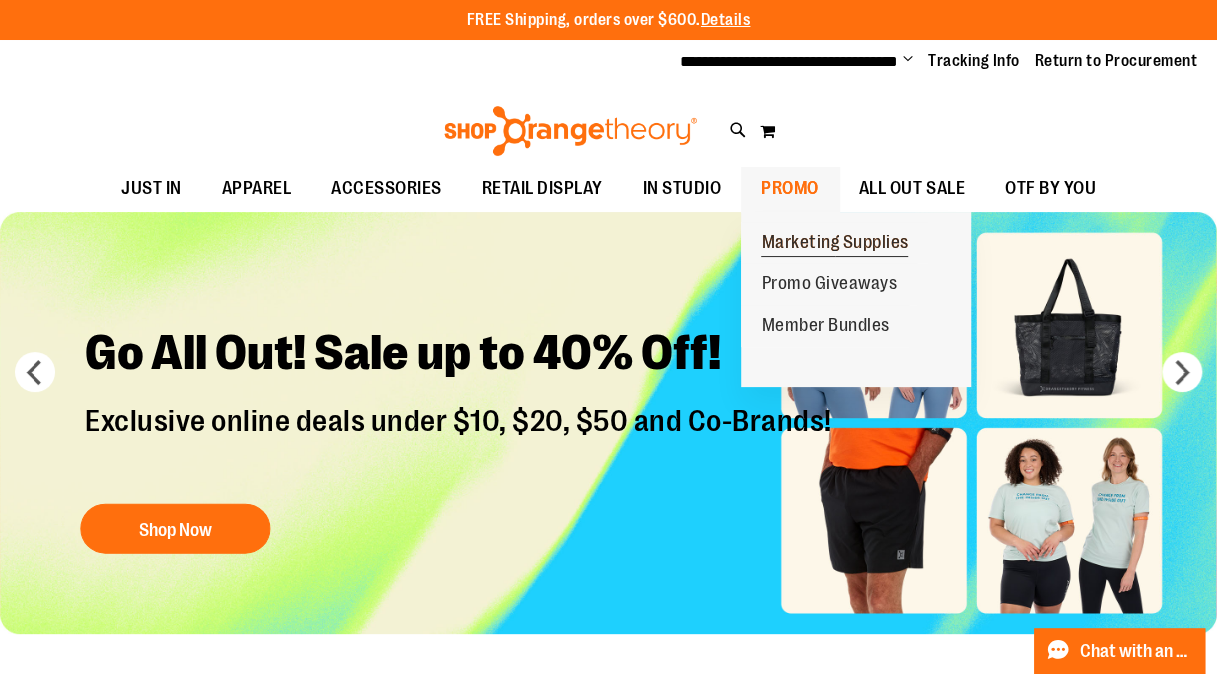 type on "**********" 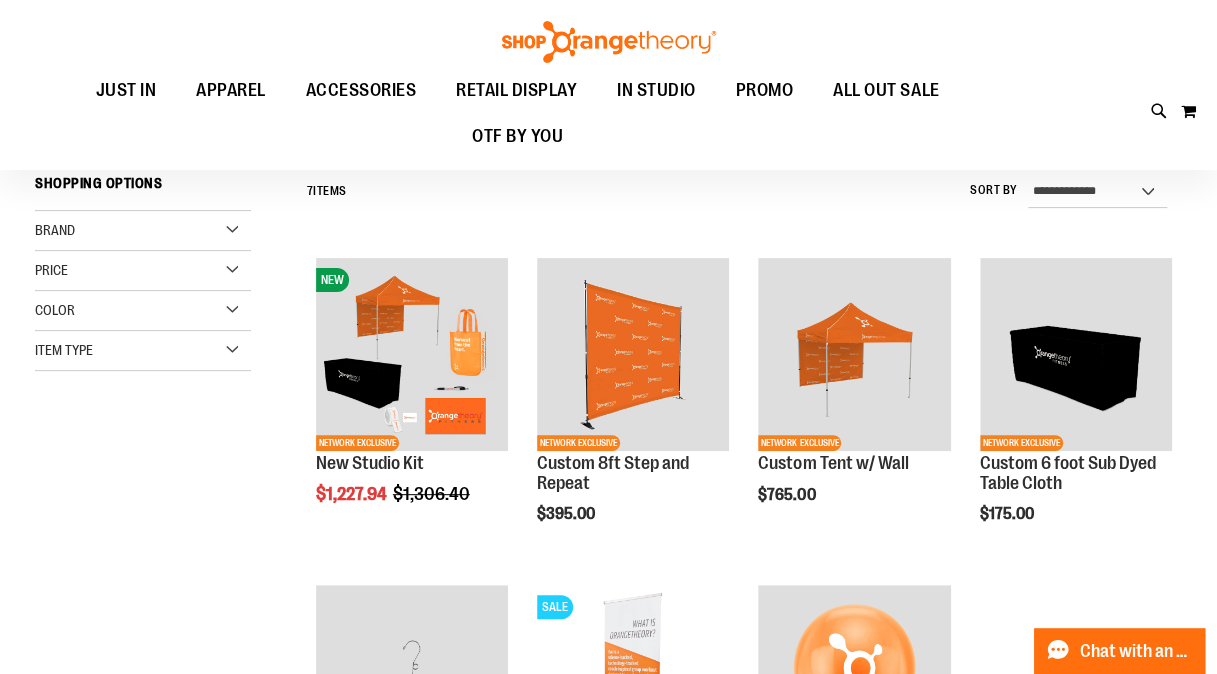 scroll, scrollTop: 0, scrollLeft: 0, axis: both 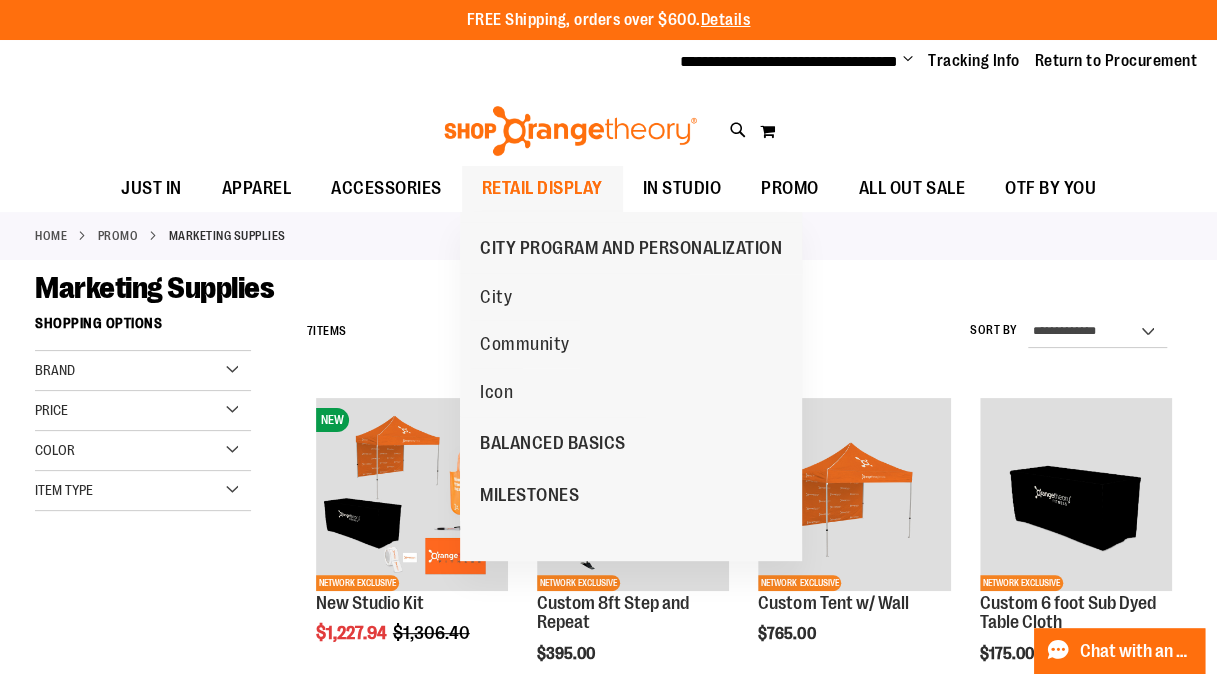 type on "**********" 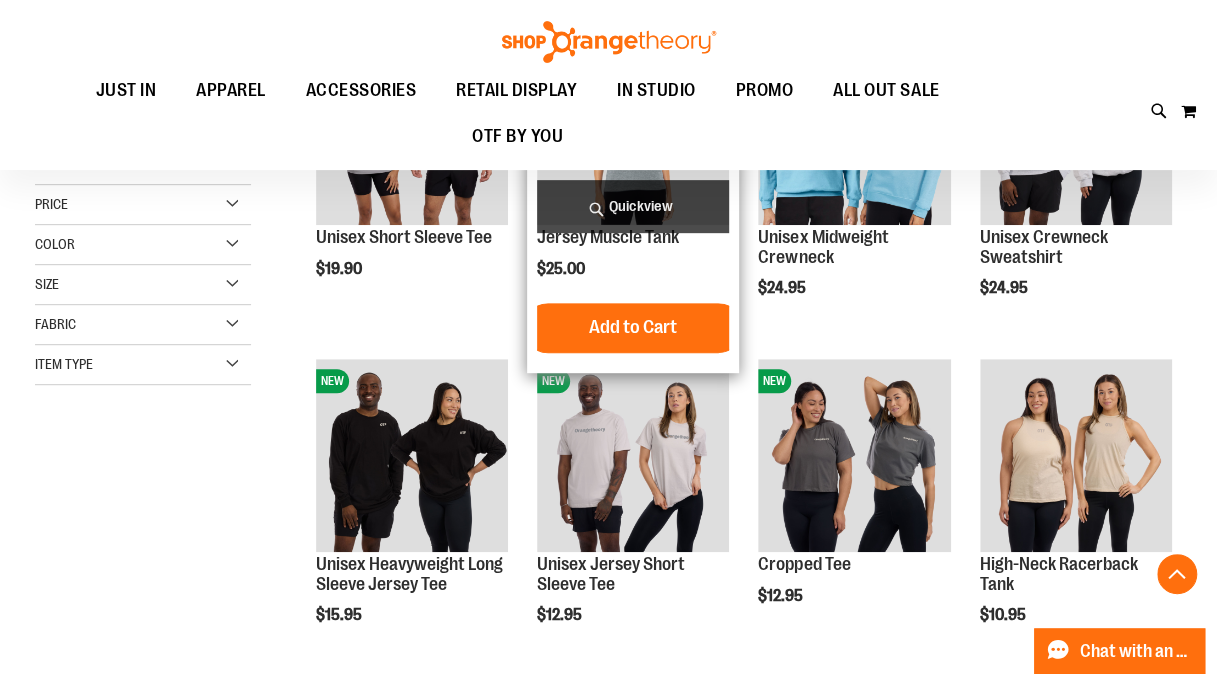 scroll, scrollTop: 365, scrollLeft: 0, axis: vertical 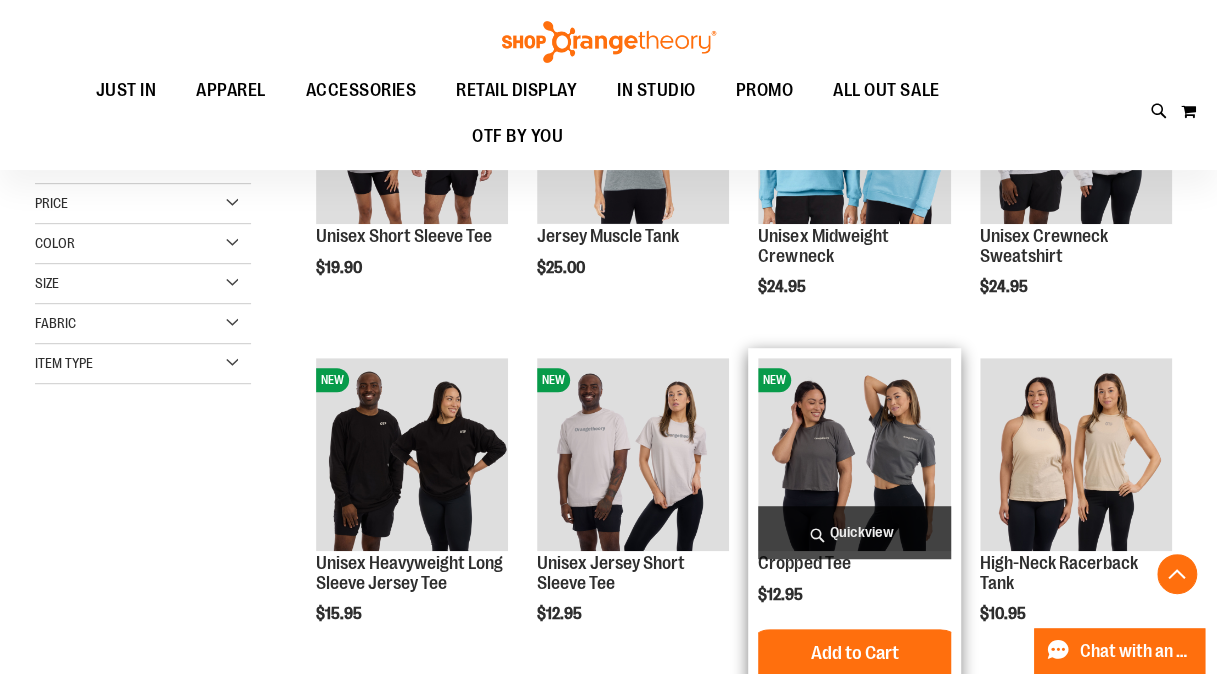 type on "**********" 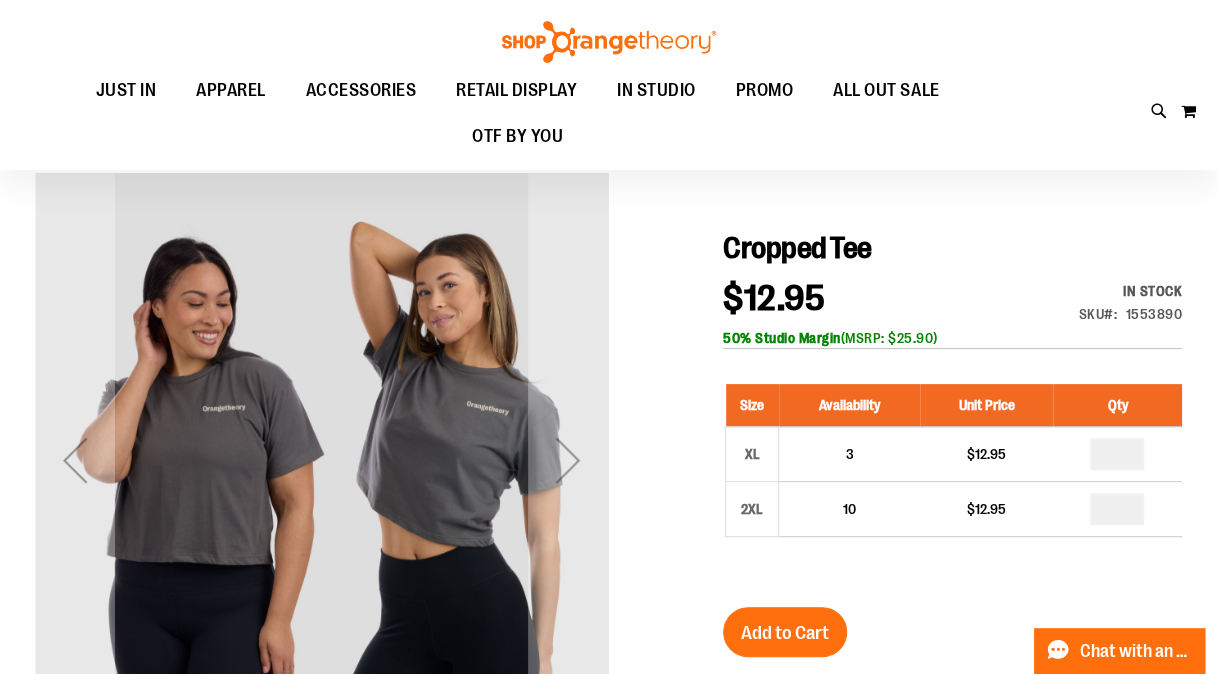 scroll, scrollTop: 107, scrollLeft: 0, axis: vertical 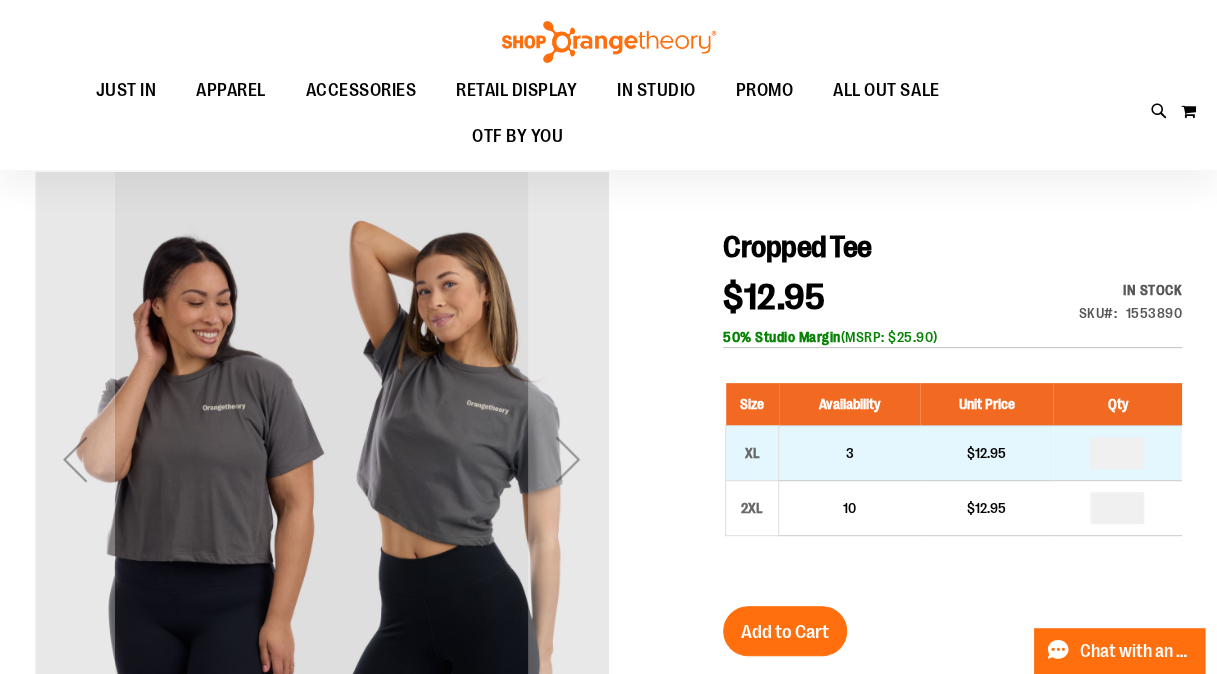 type on "**********" 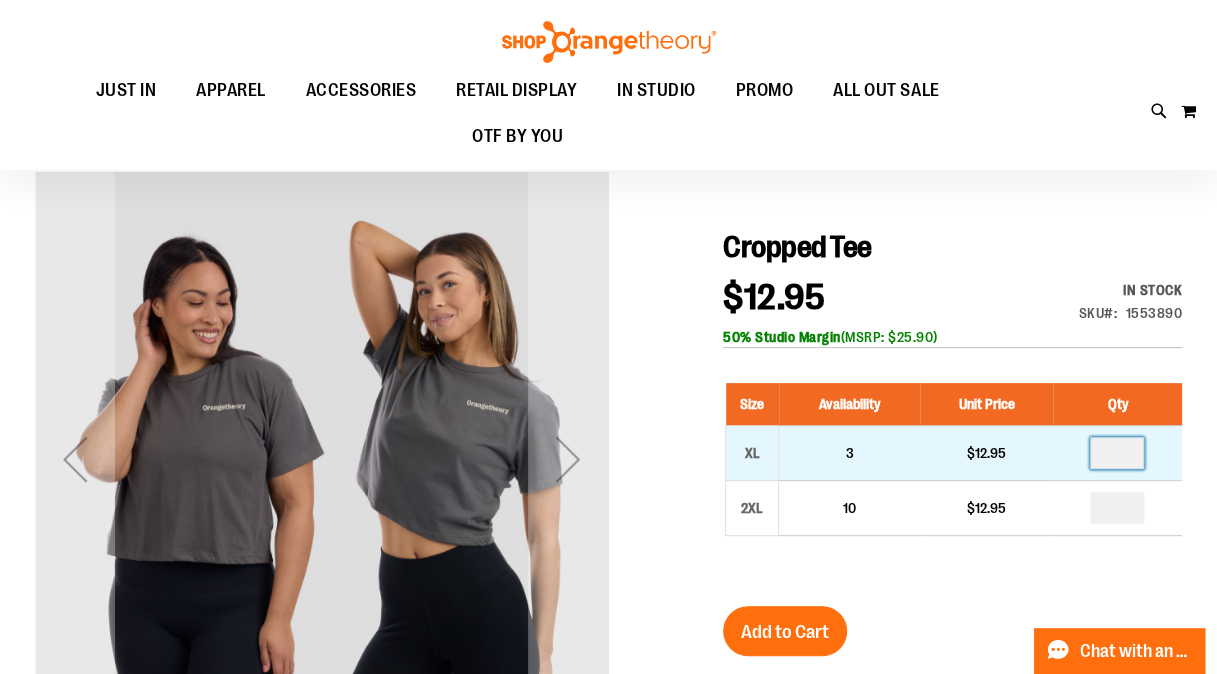 click at bounding box center (1117, 453) 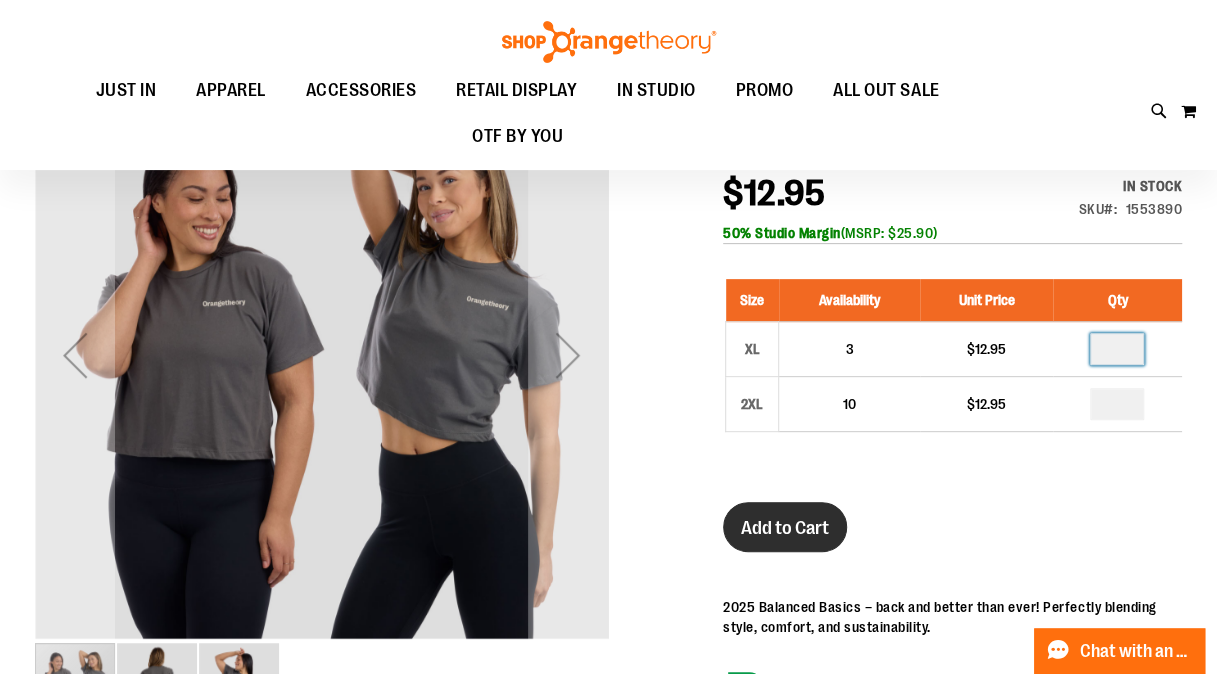 scroll, scrollTop: 209, scrollLeft: 0, axis: vertical 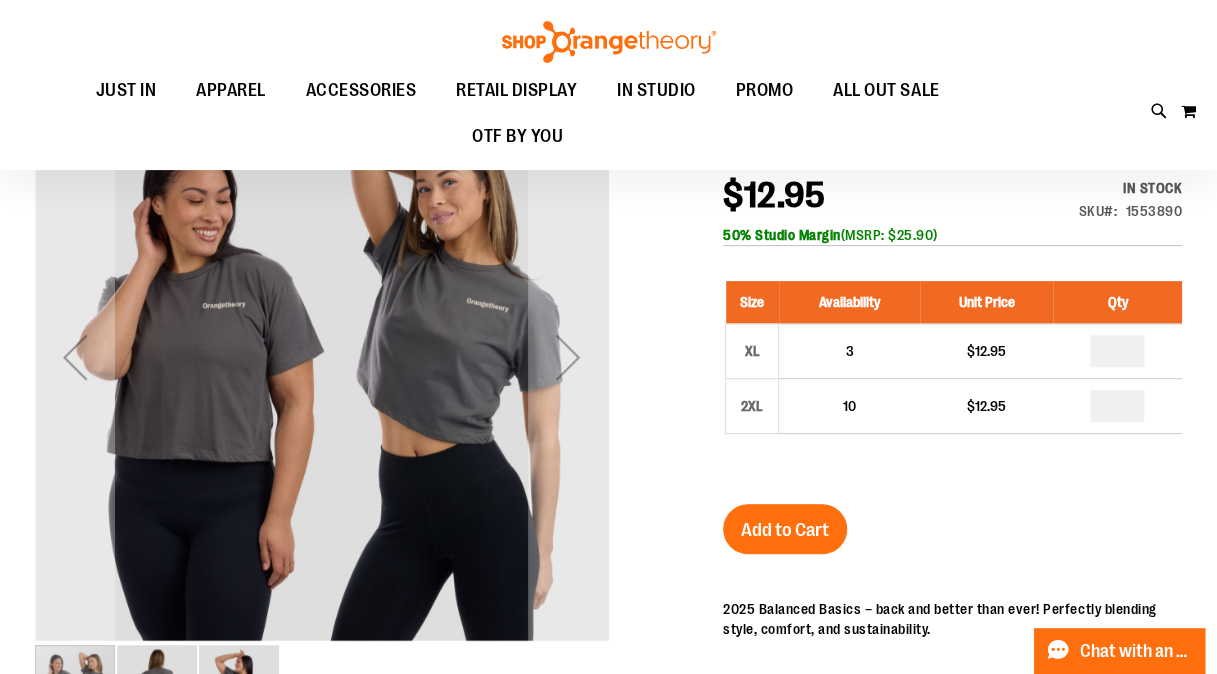 drag, startPoint x: 794, startPoint y: 532, endPoint x: 772, endPoint y: 529, distance: 22.203604 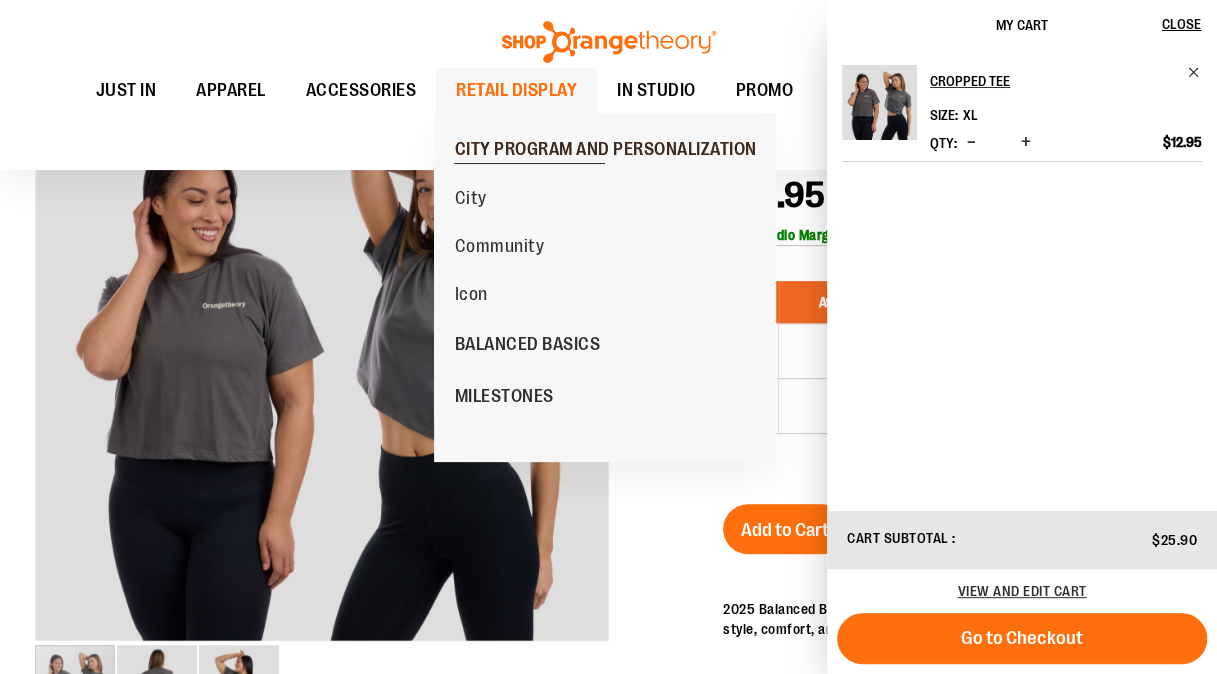 click on "CITY PROGRAM AND PERSONALIZATION" at bounding box center (605, 151) 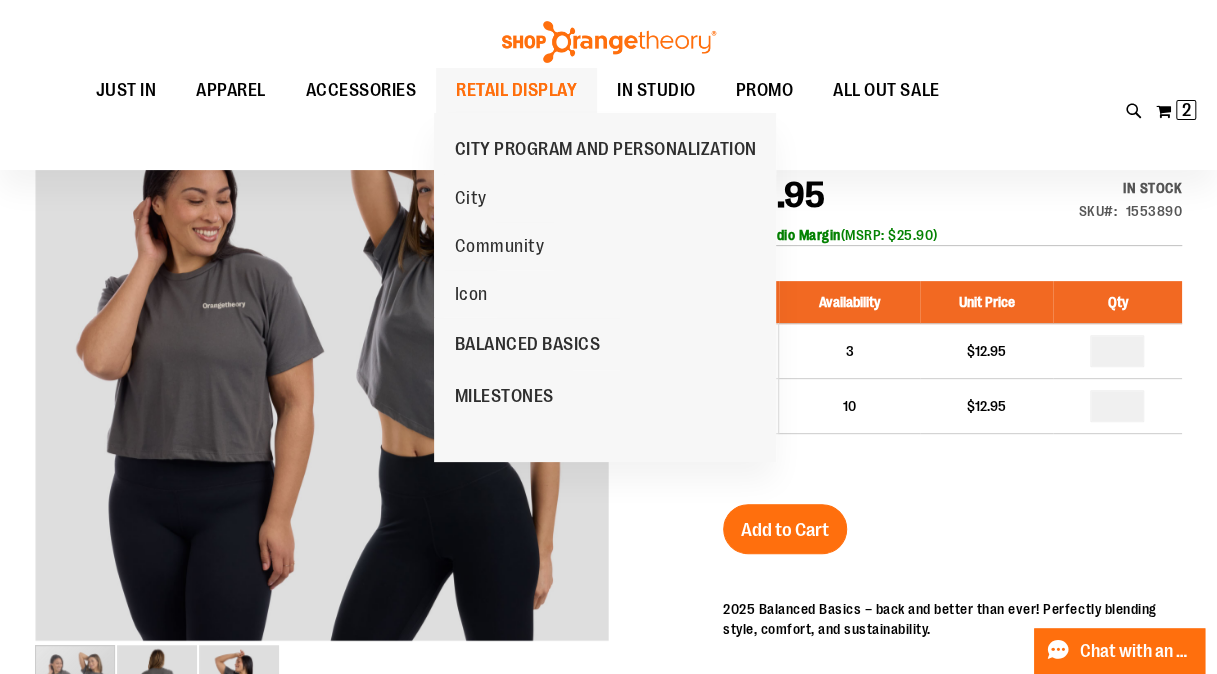 click on "RETAIL DISPLAY" at bounding box center (516, 90) 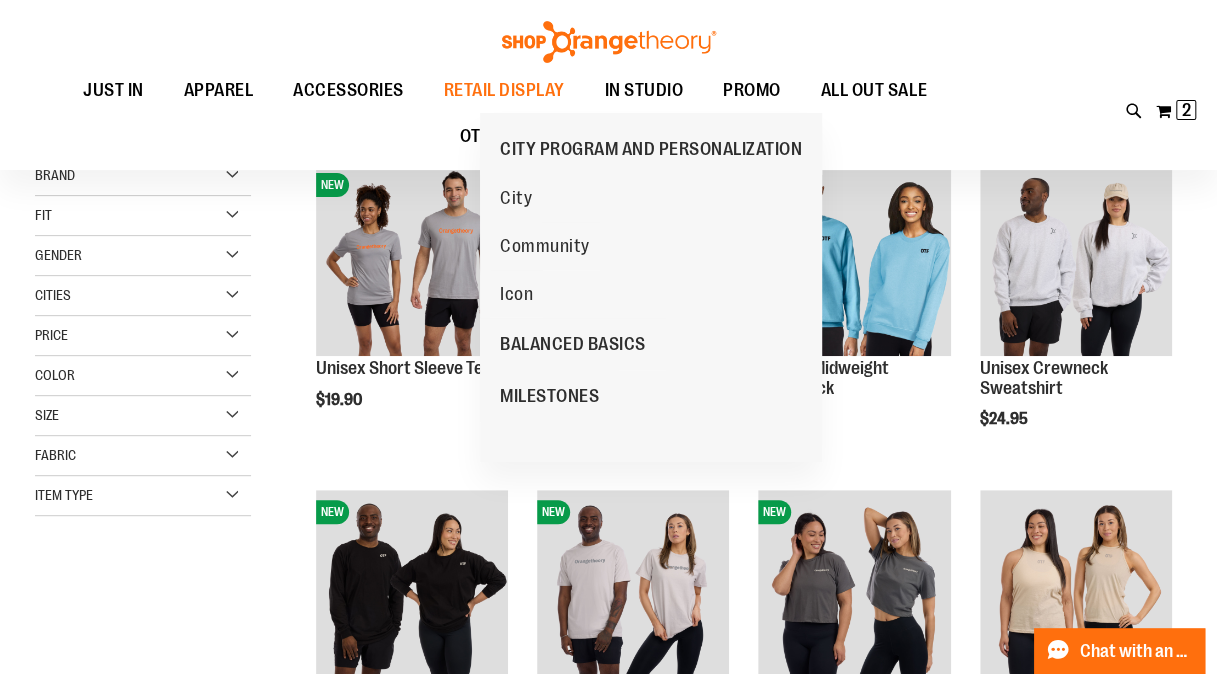 scroll, scrollTop: 236, scrollLeft: 0, axis: vertical 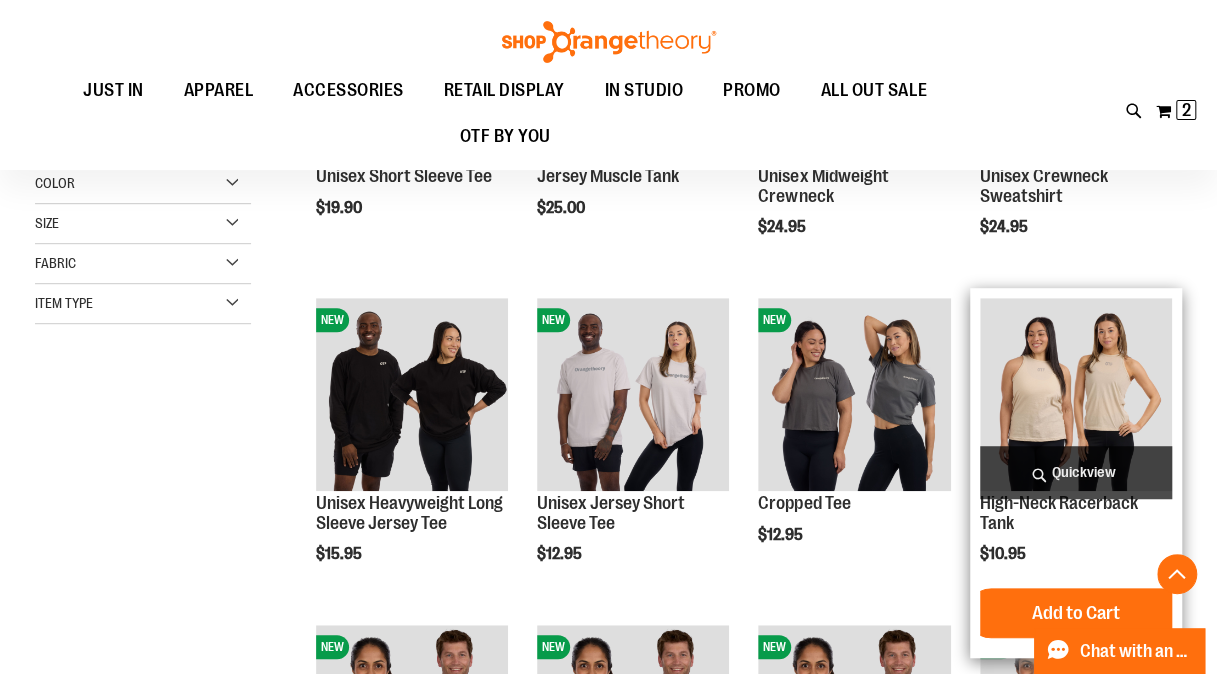 type on "**********" 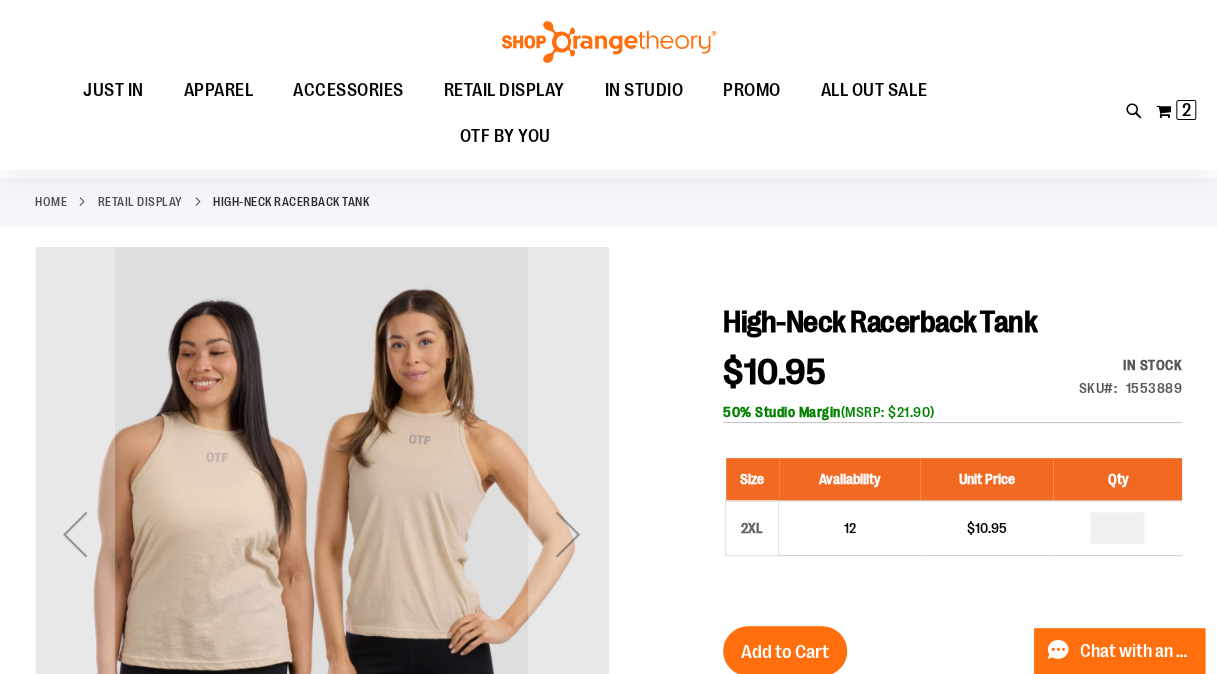 scroll, scrollTop: 0, scrollLeft: 0, axis: both 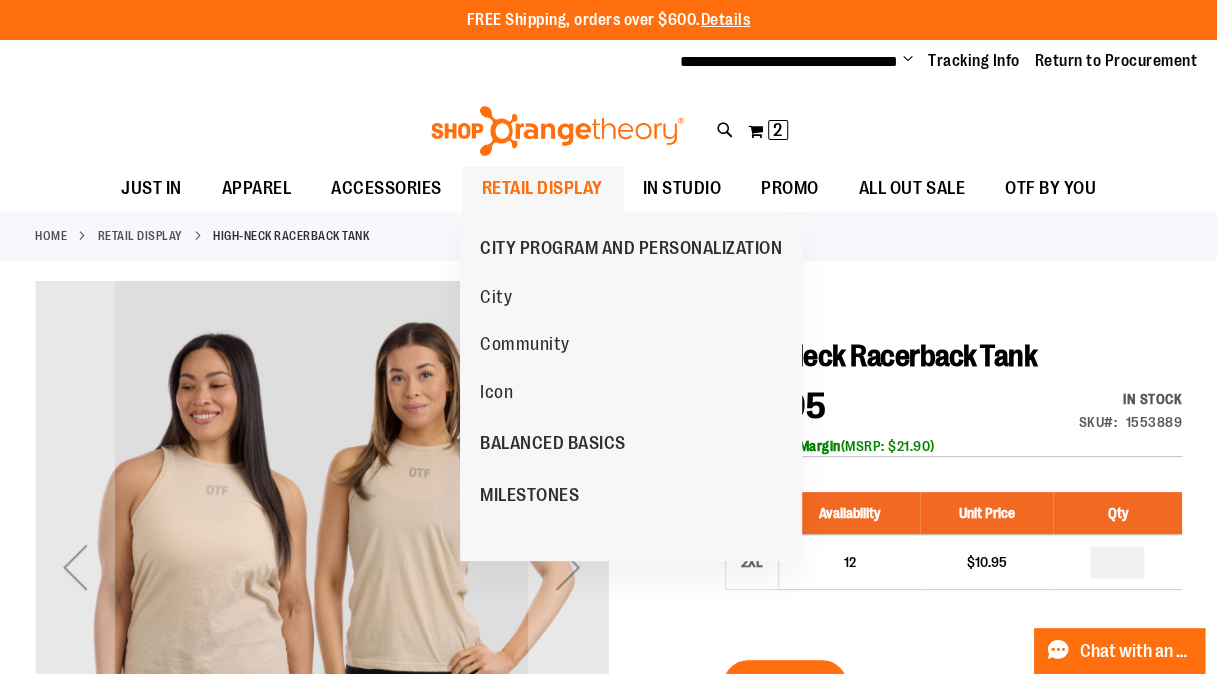 type on "**********" 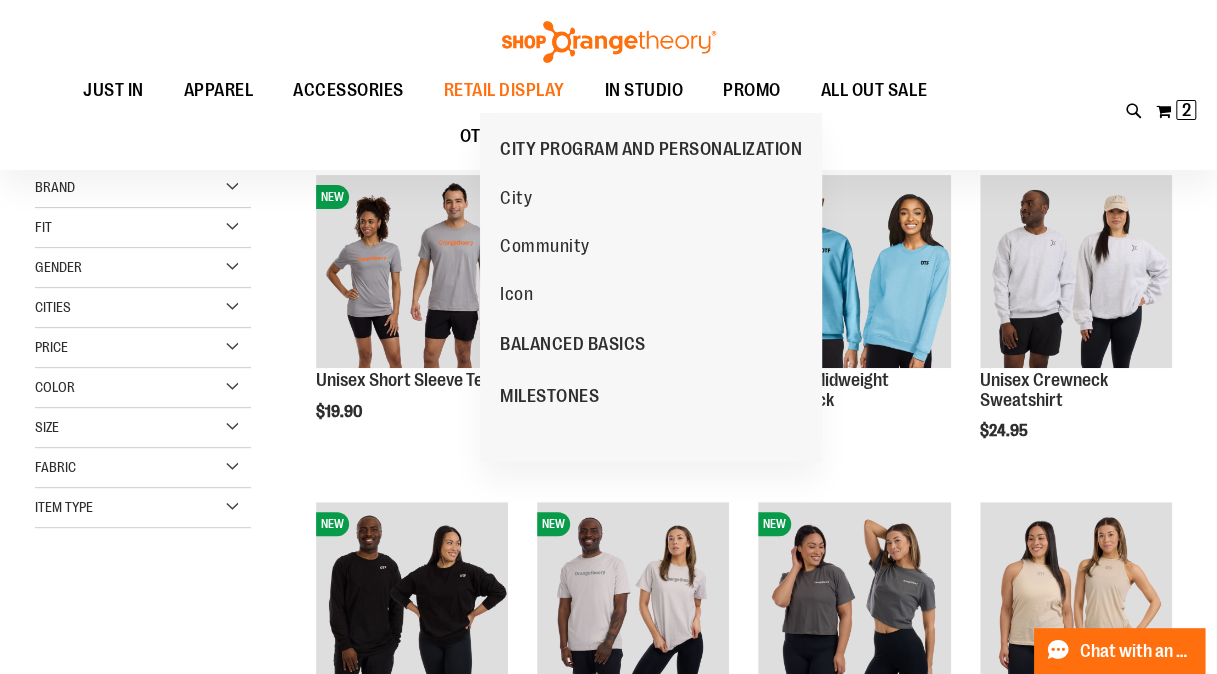 scroll, scrollTop: 235, scrollLeft: 0, axis: vertical 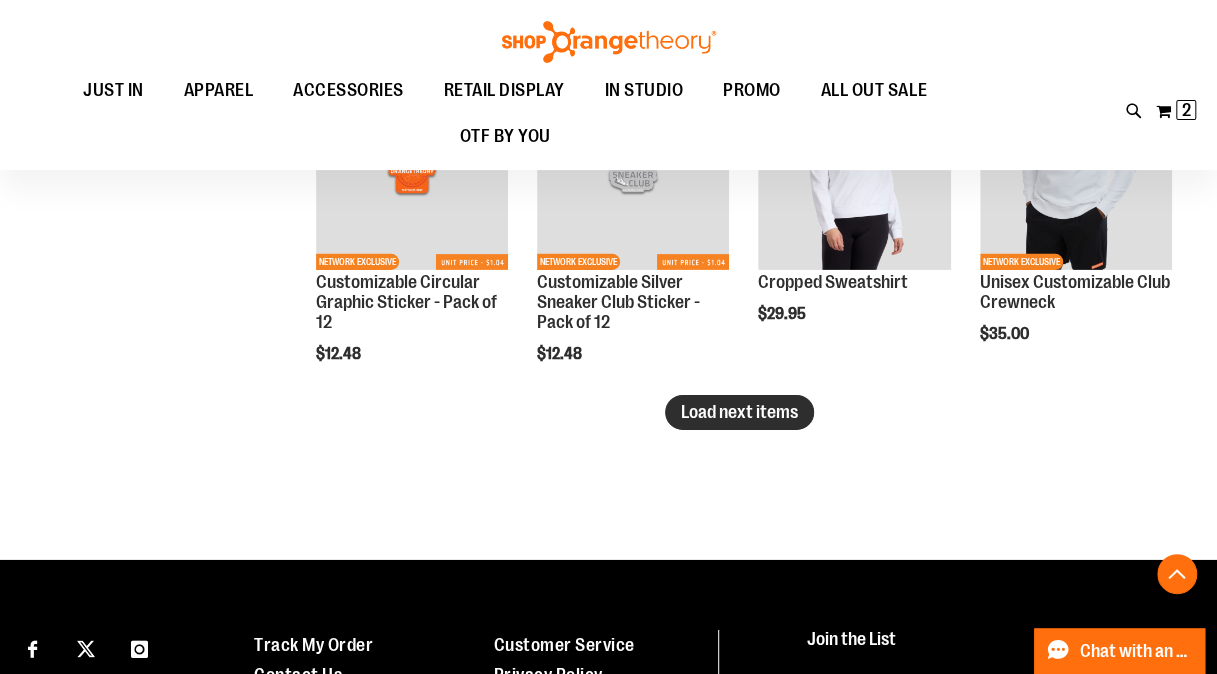 type on "**********" 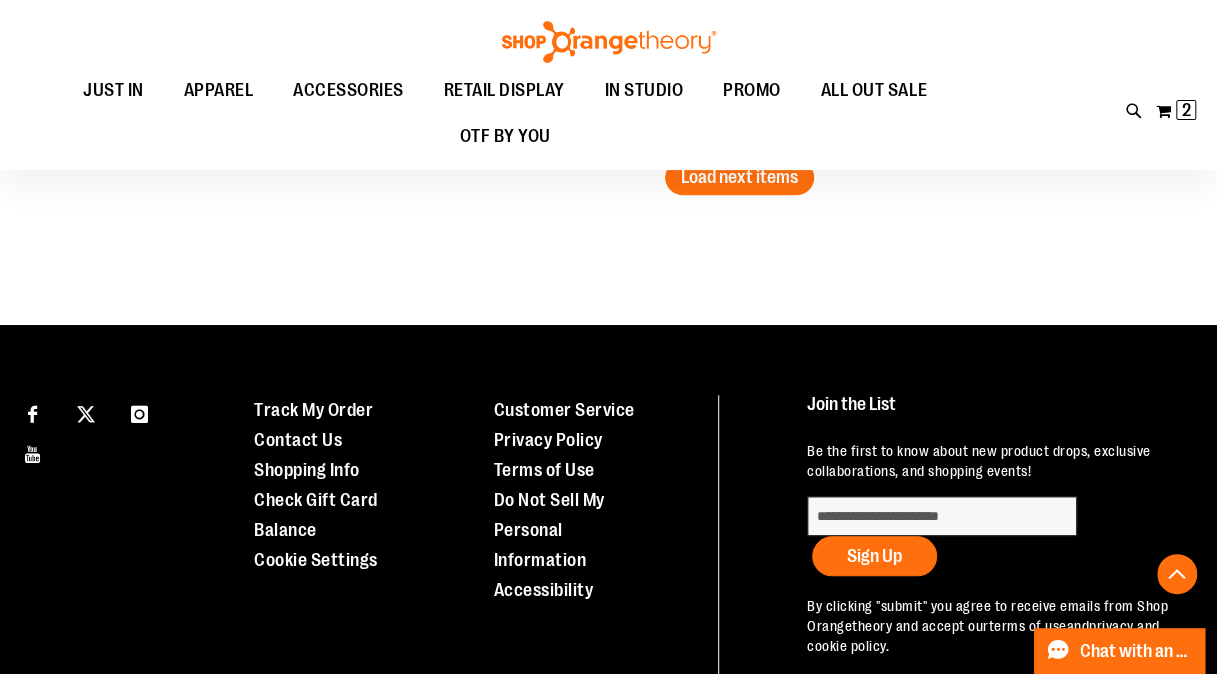 scroll, scrollTop: 4151, scrollLeft: 0, axis: vertical 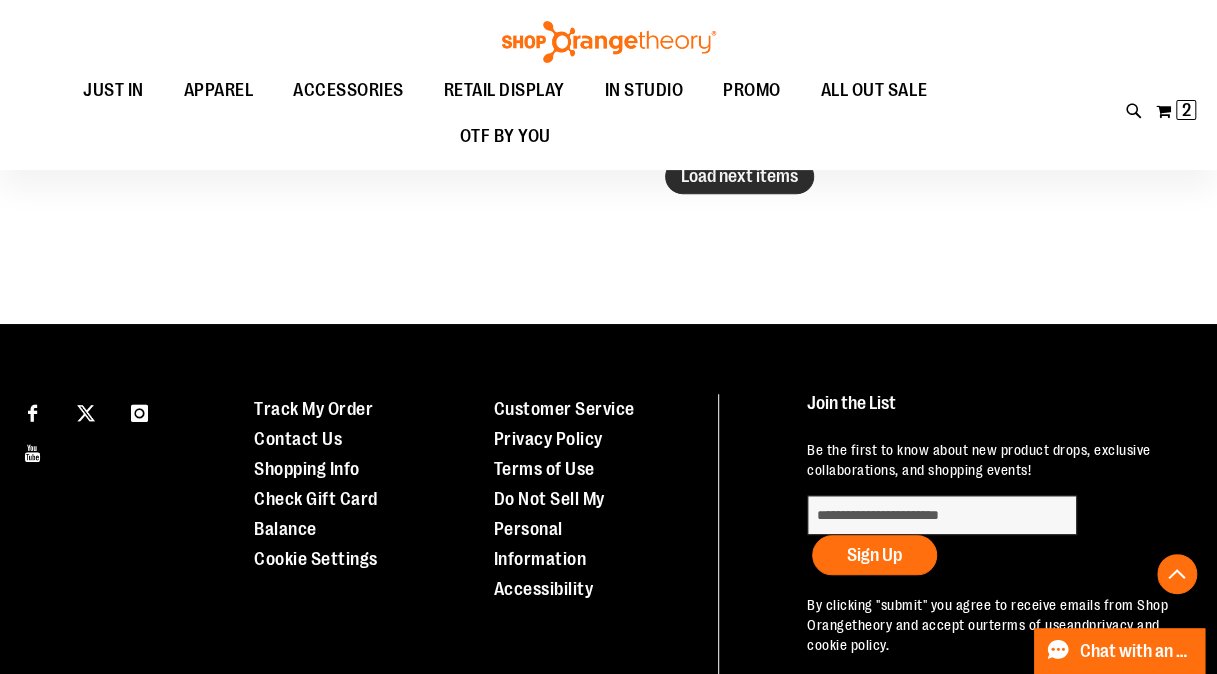 click on "Load next items" at bounding box center [739, 176] 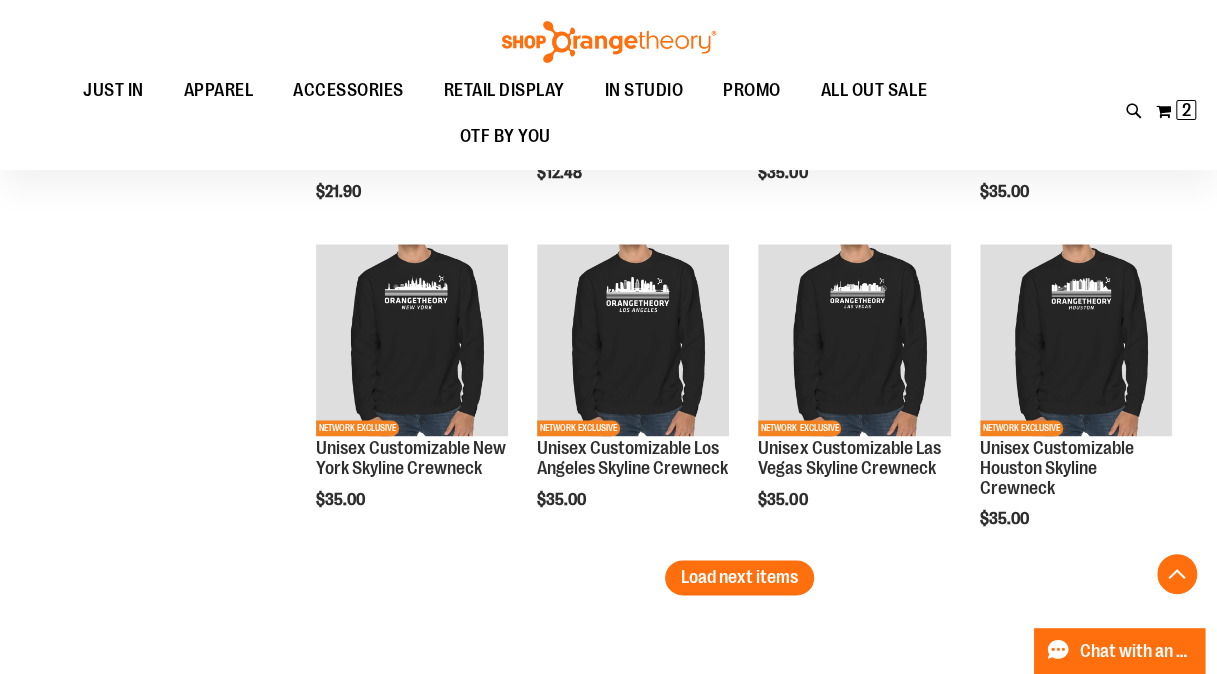 scroll, scrollTop: 4722, scrollLeft: 0, axis: vertical 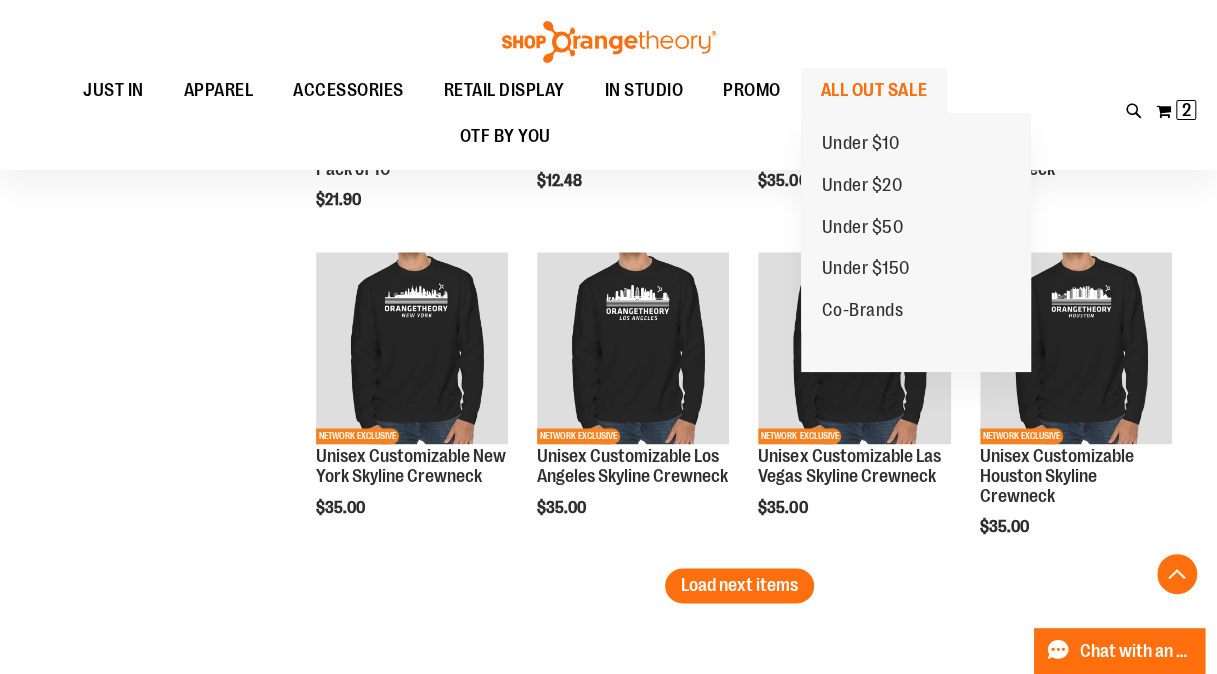 click on "ALL OUT SALE" at bounding box center (874, 90) 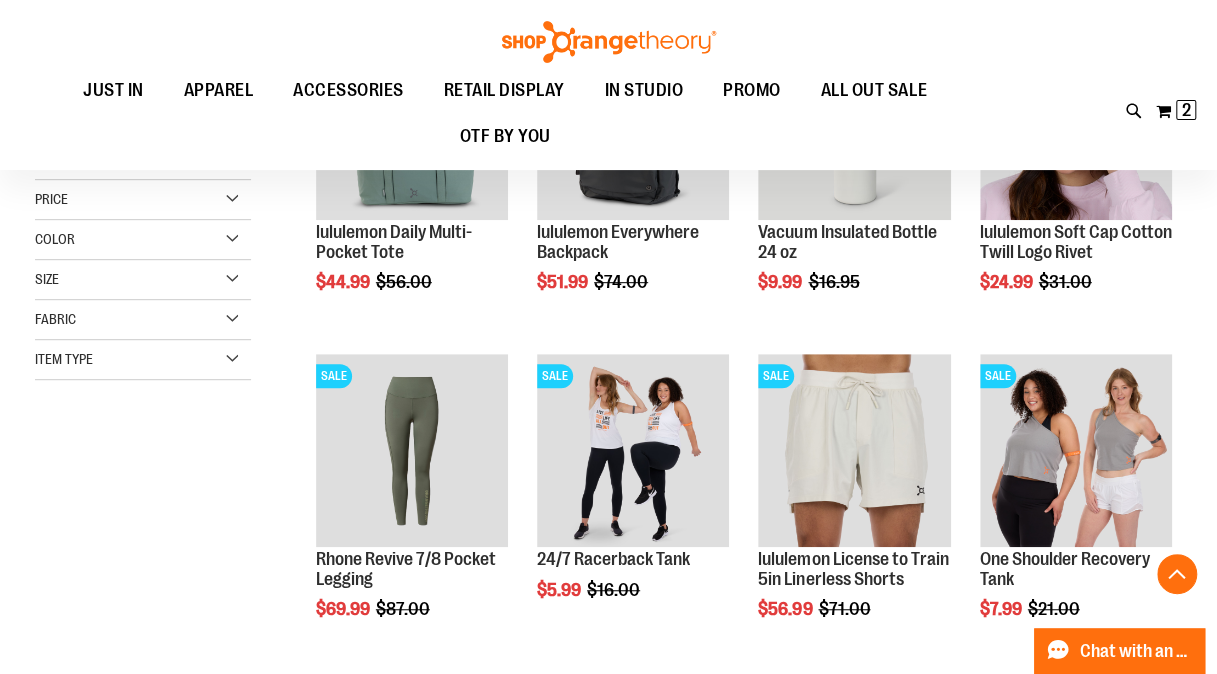 scroll, scrollTop: 370, scrollLeft: 0, axis: vertical 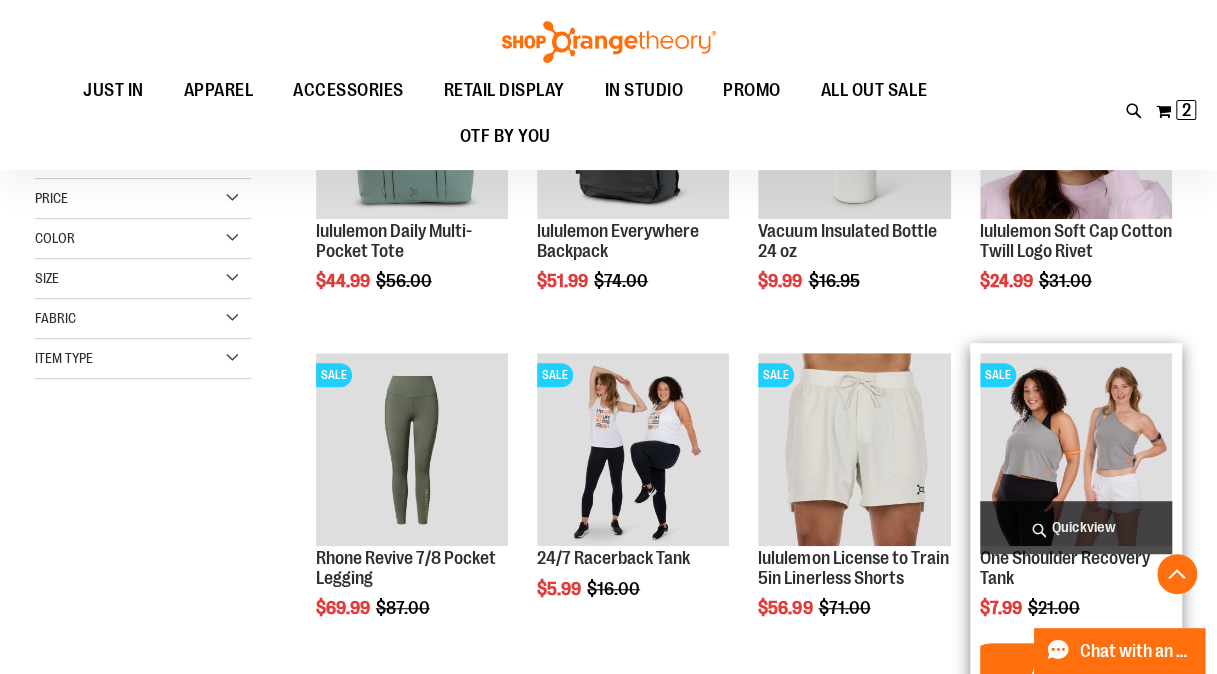 type on "**********" 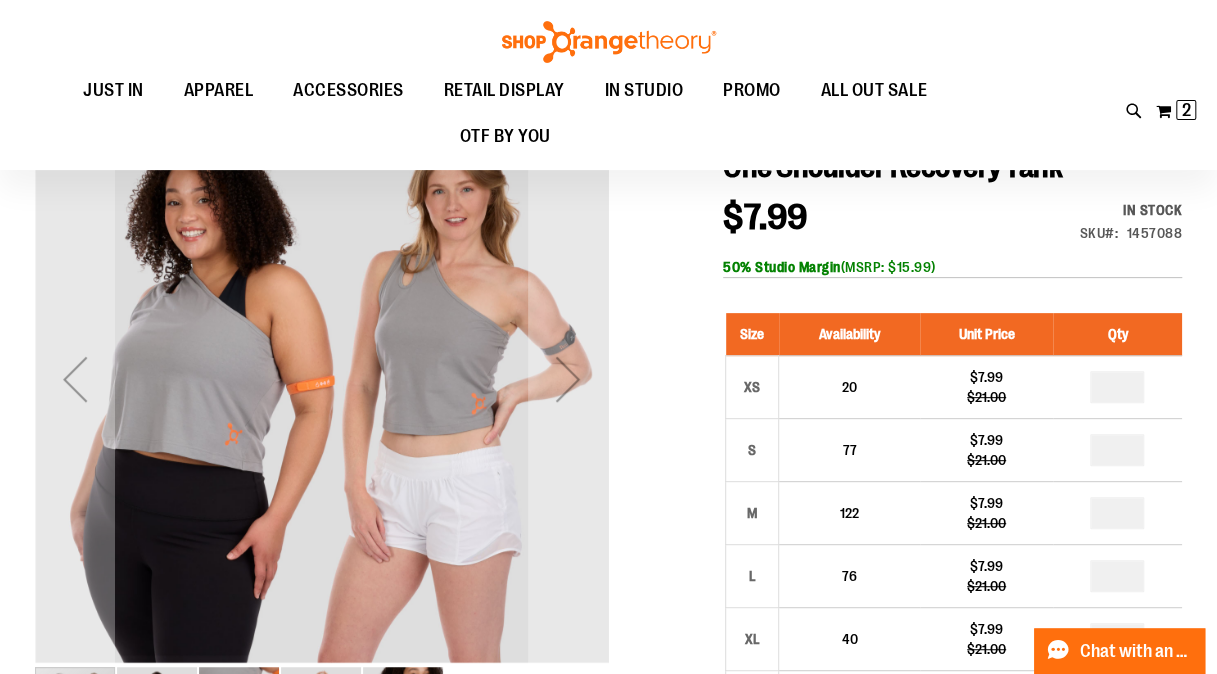 scroll, scrollTop: 188, scrollLeft: 0, axis: vertical 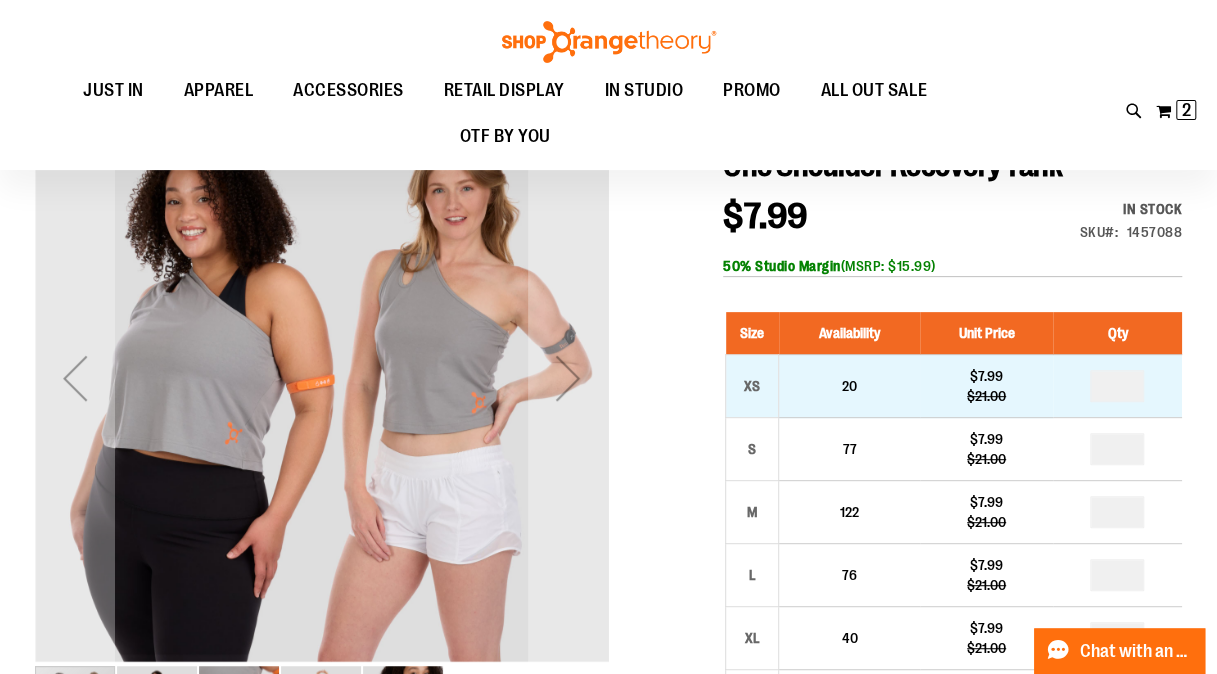 type on "**********" 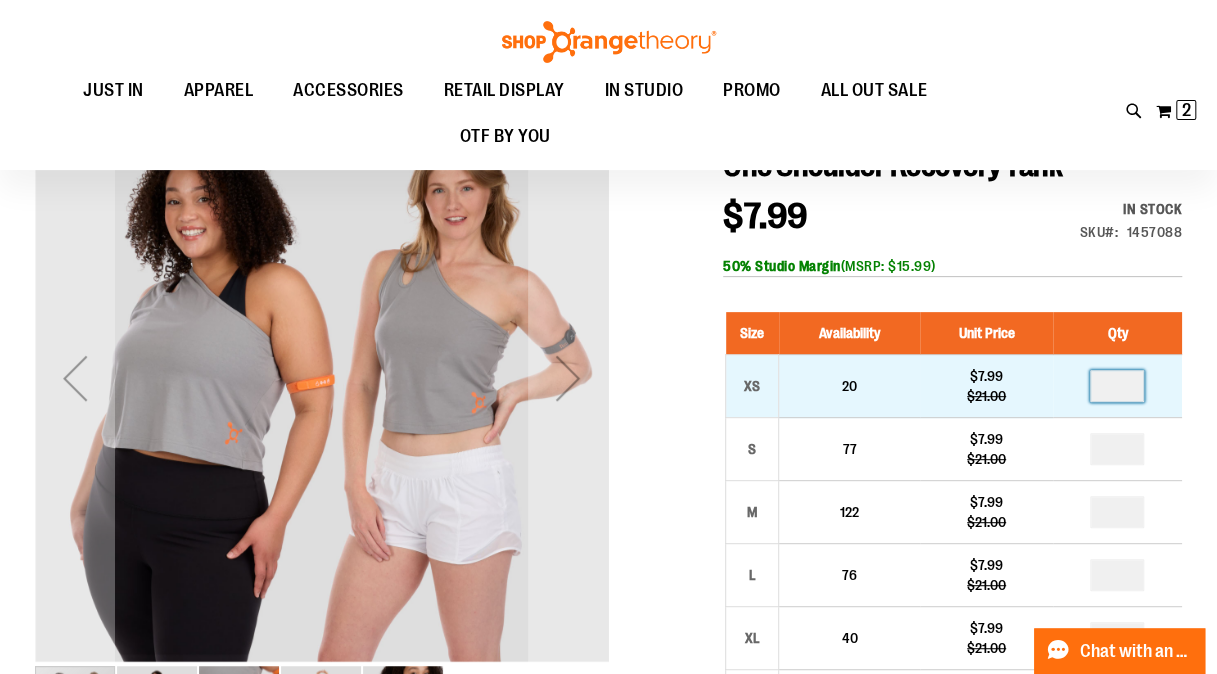 click at bounding box center (1117, 386) 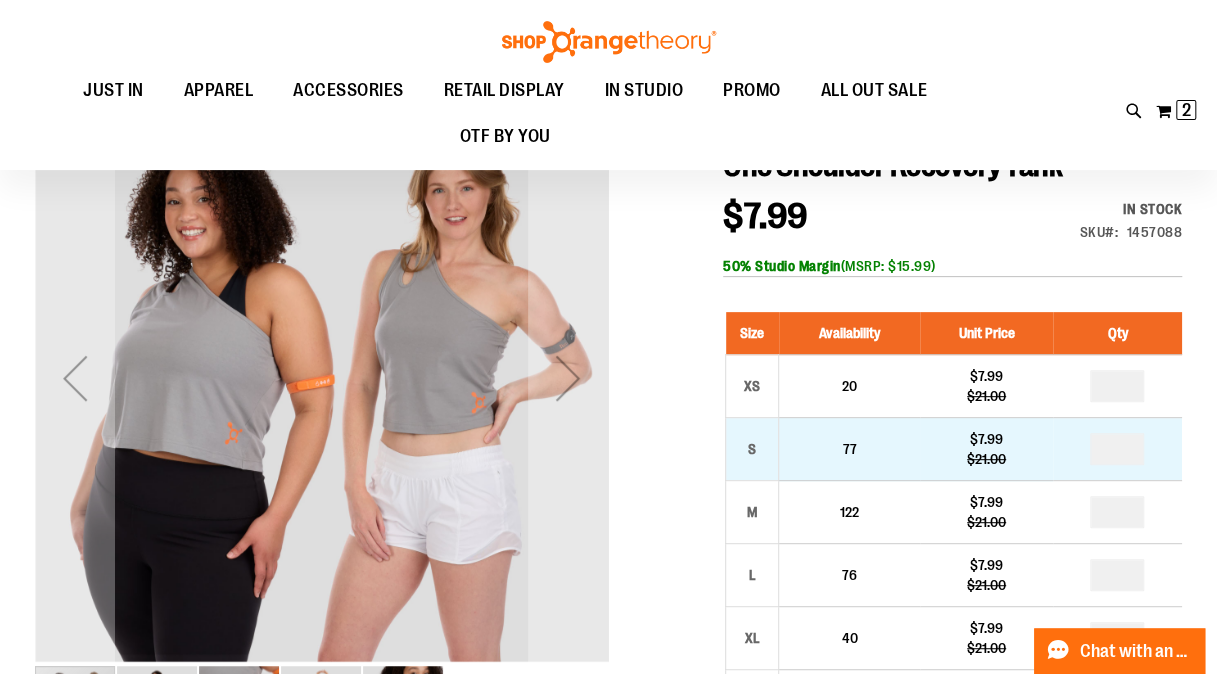 type on "*" 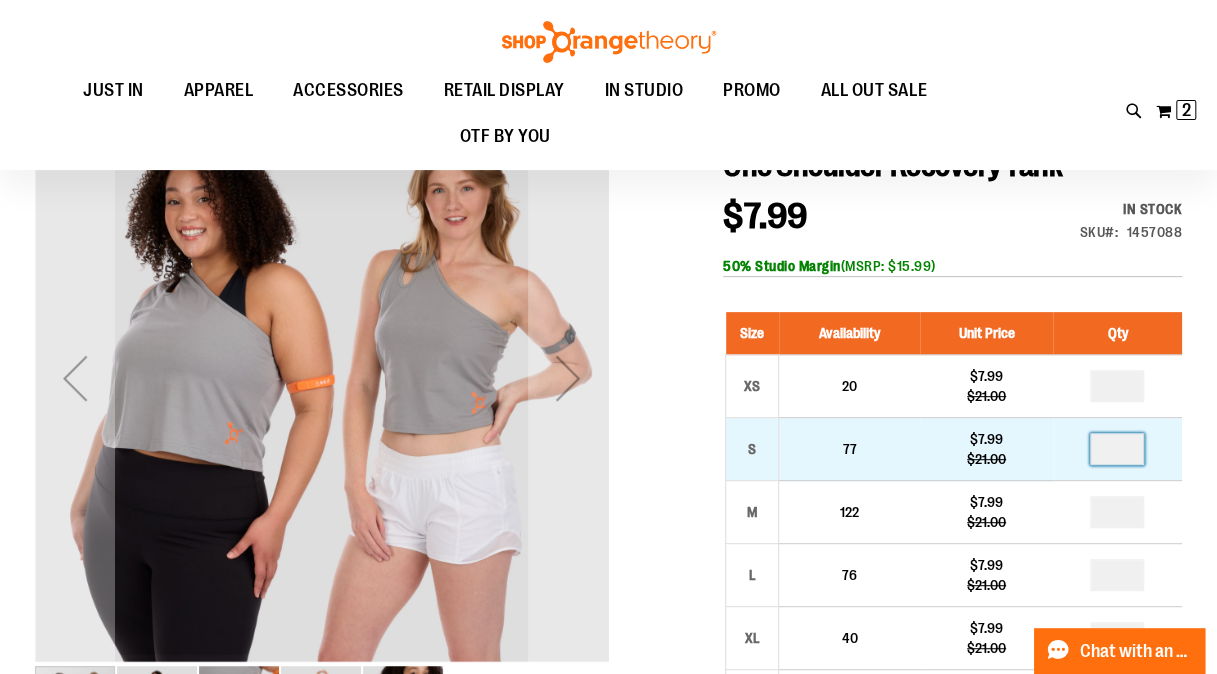 click at bounding box center [1117, 449] 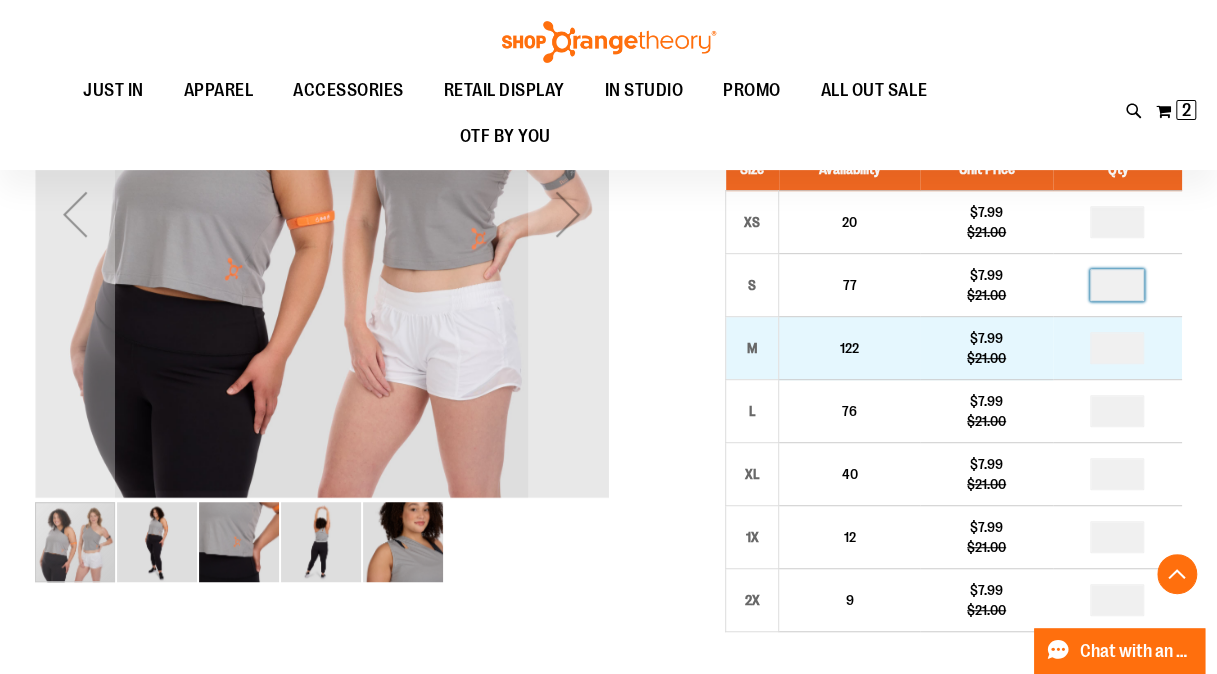 scroll, scrollTop: 354, scrollLeft: 0, axis: vertical 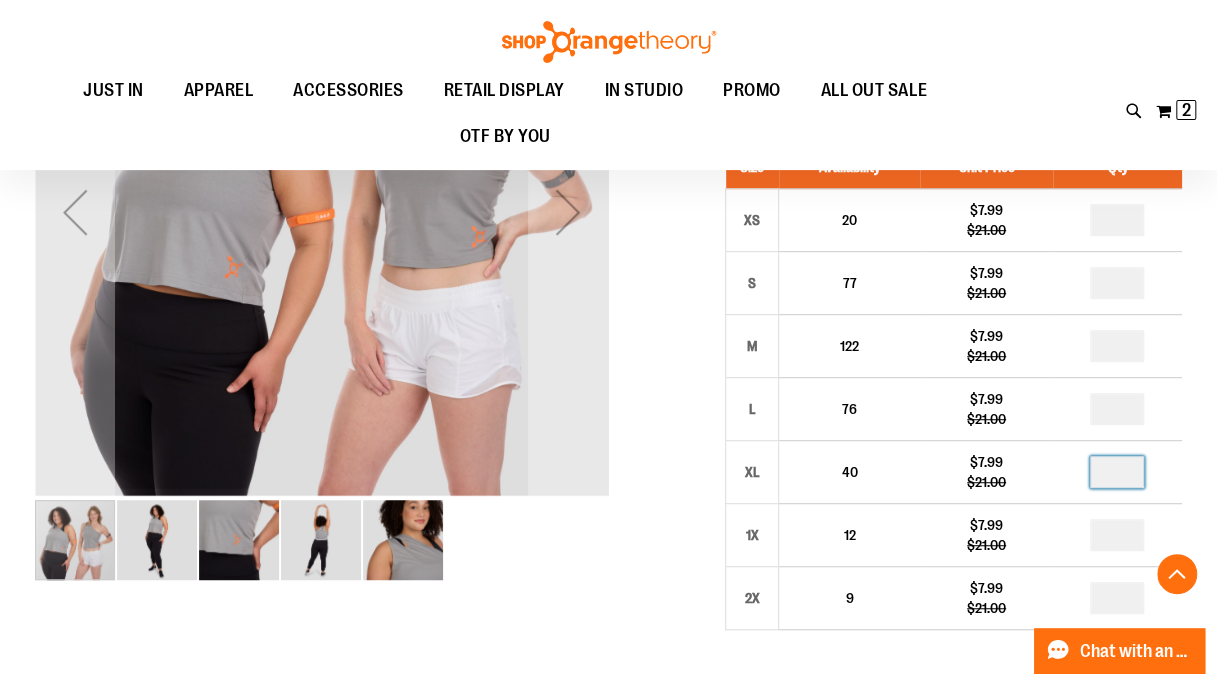 click at bounding box center [1117, 472] 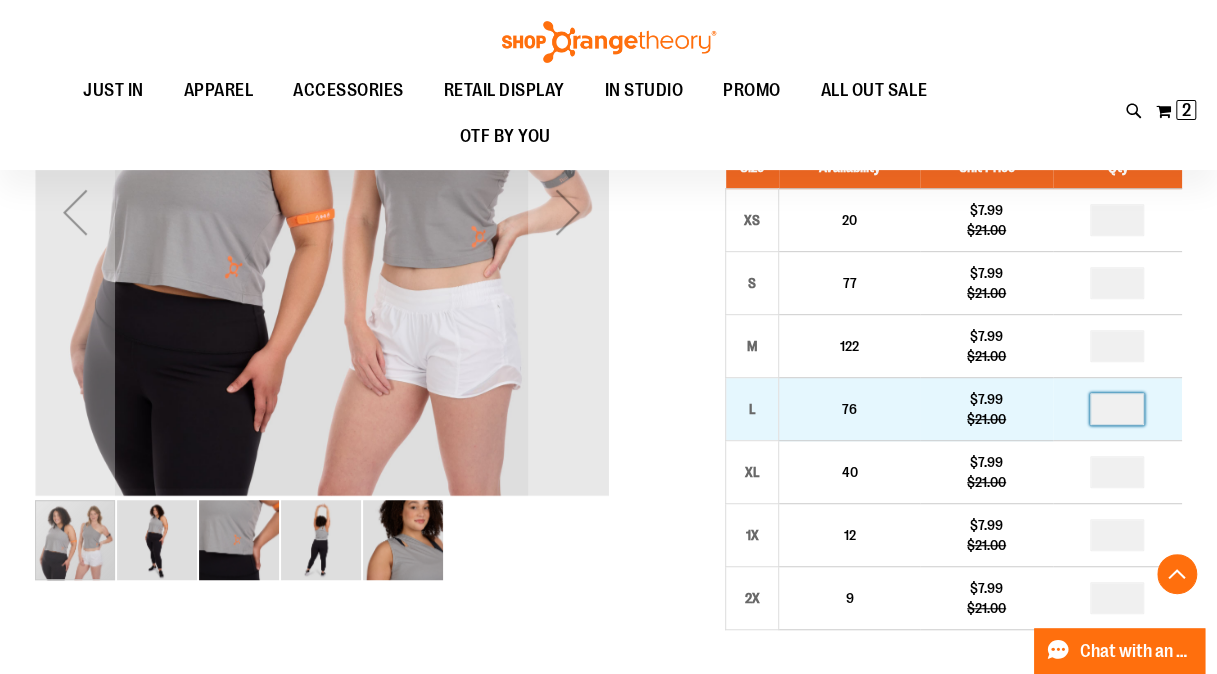 click at bounding box center [1117, 409] 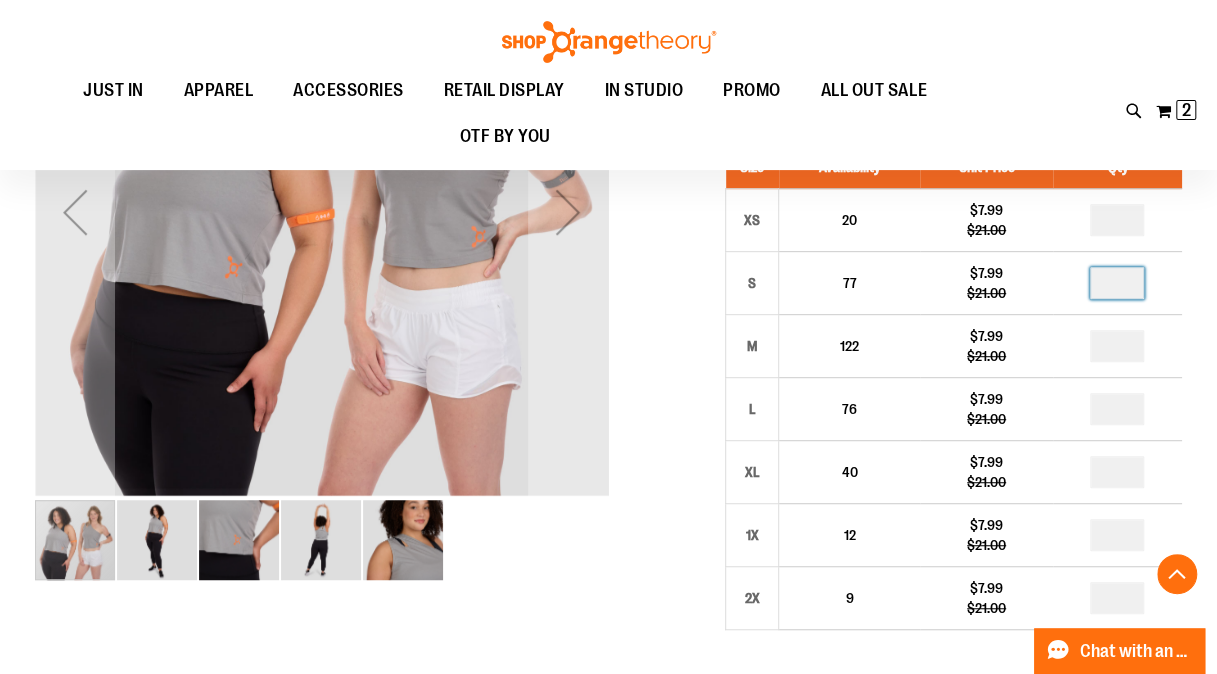 click on "*" at bounding box center (1117, 283) 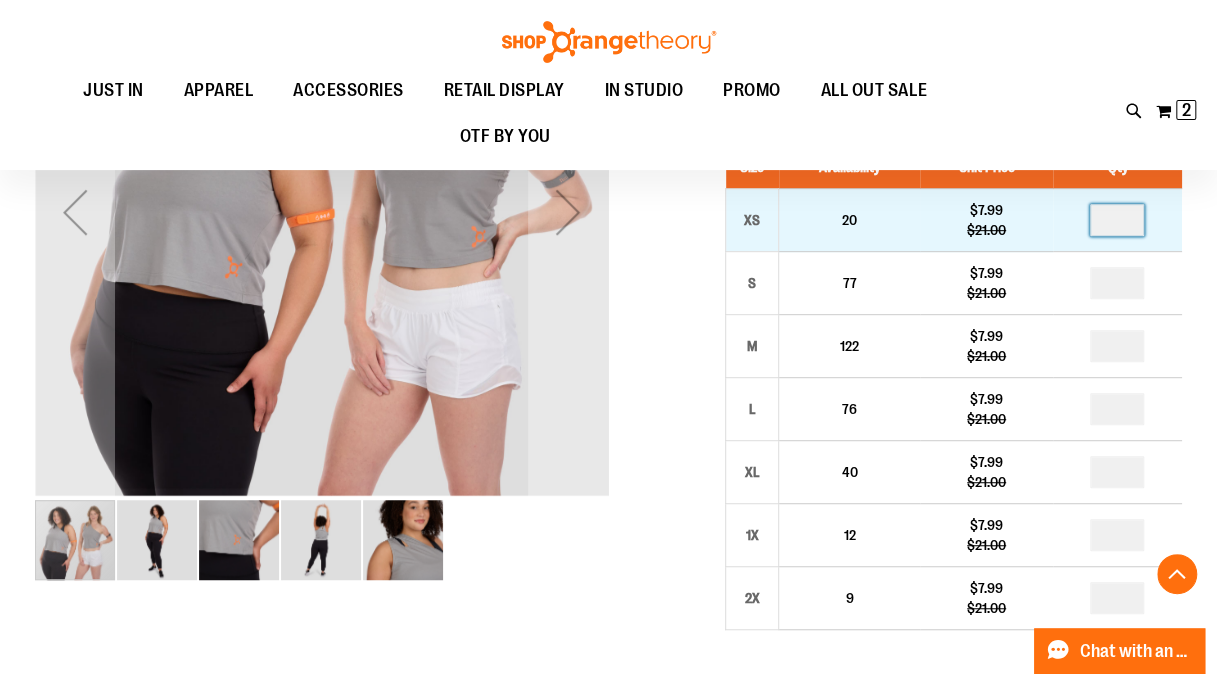 click on "*" at bounding box center (1117, 220) 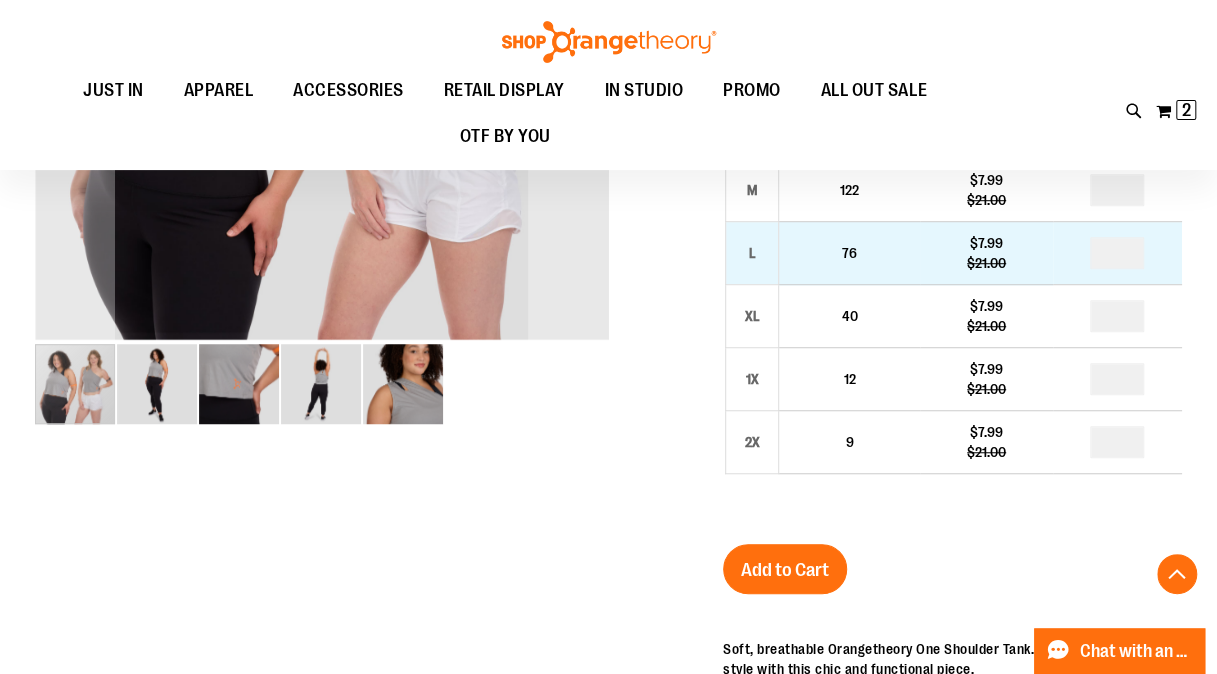 scroll, scrollTop: 540, scrollLeft: 0, axis: vertical 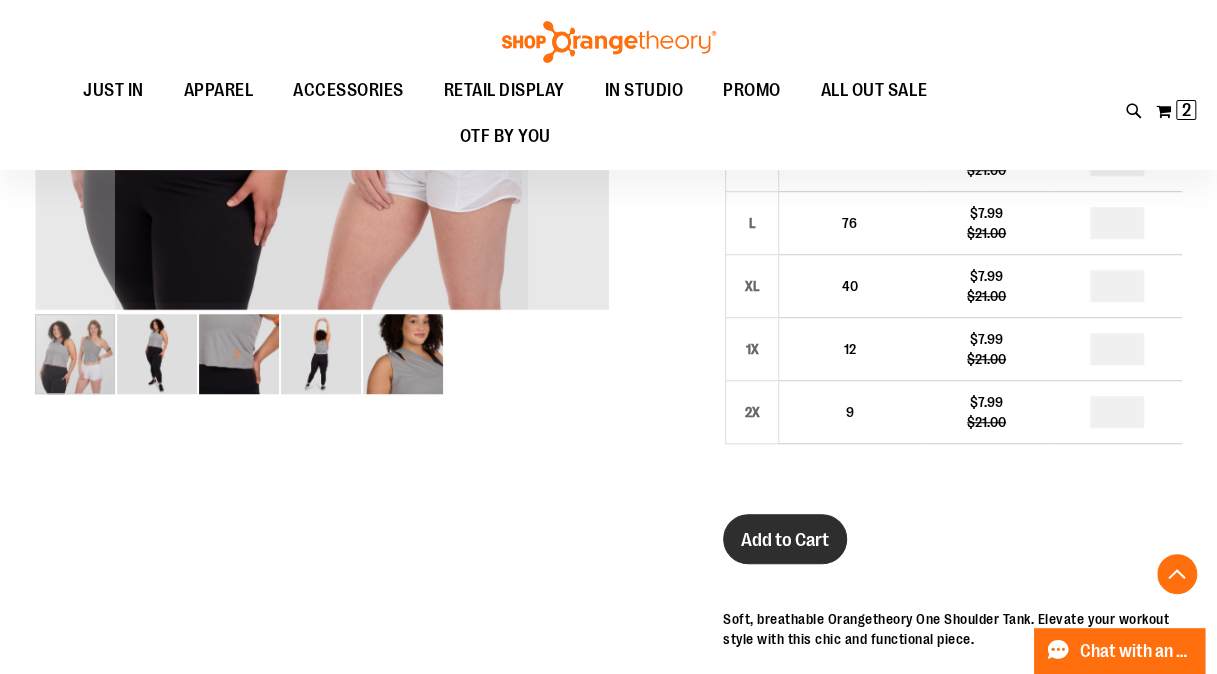 click on "Add to Cart" at bounding box center [785, 539] 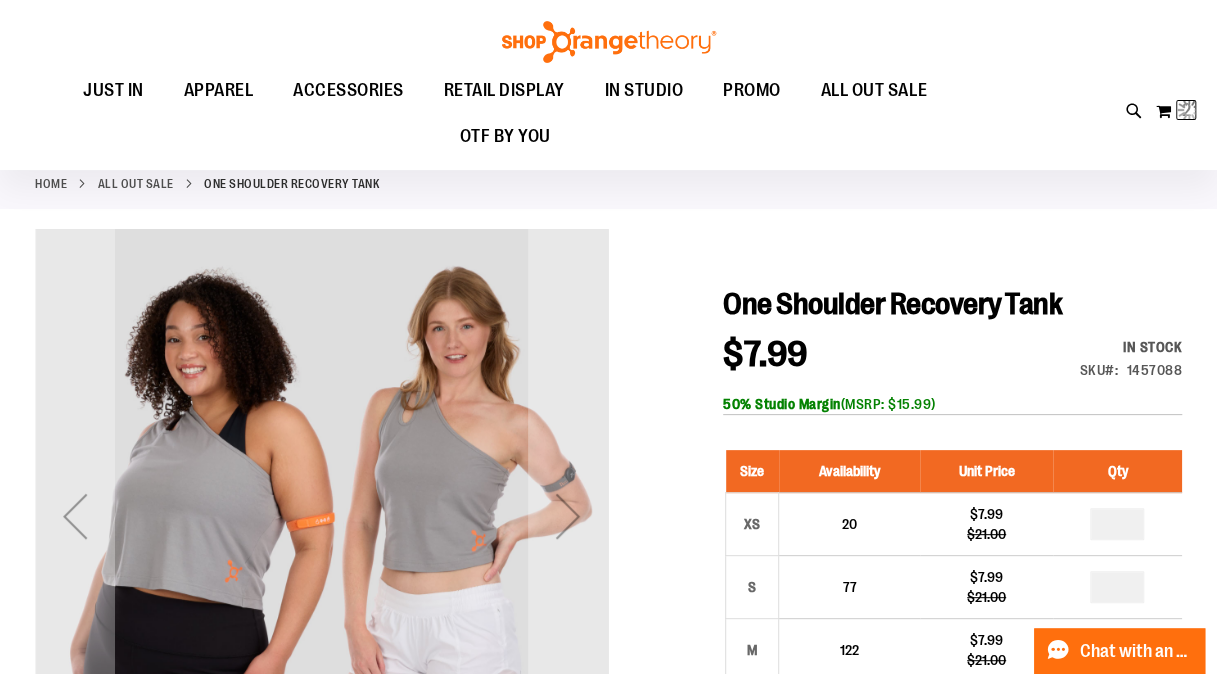 scroll, scrollTop: 0, scrollLeft: 0, axis: both 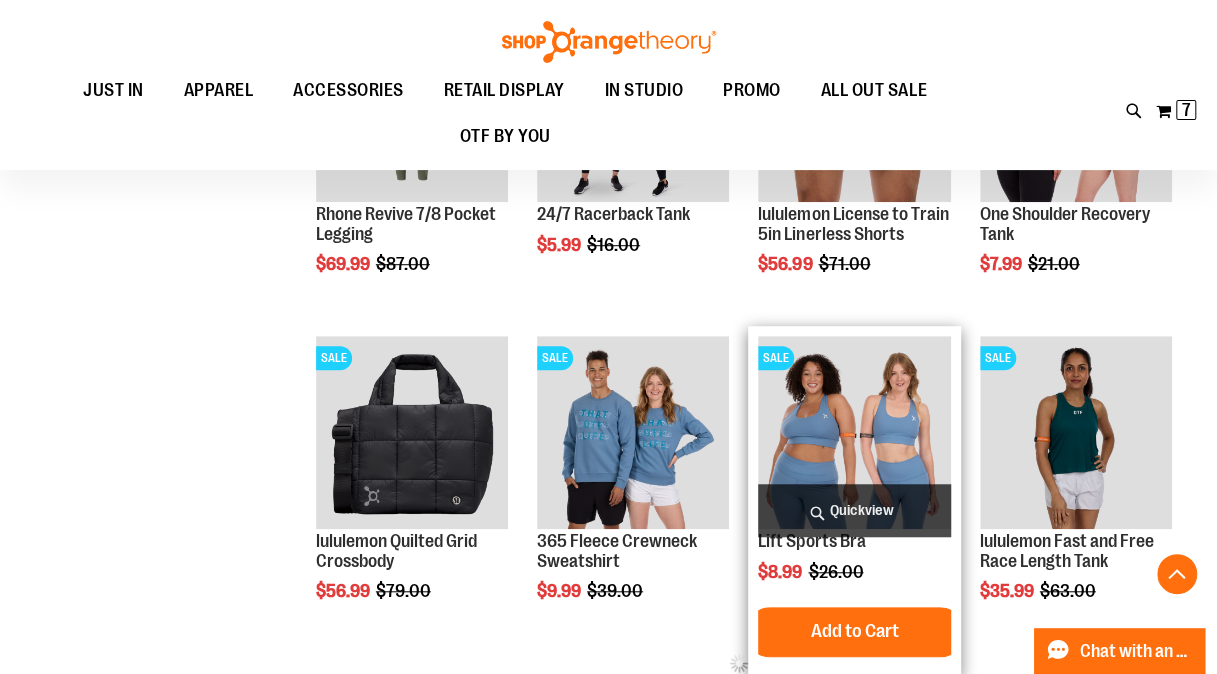 type on "**********" 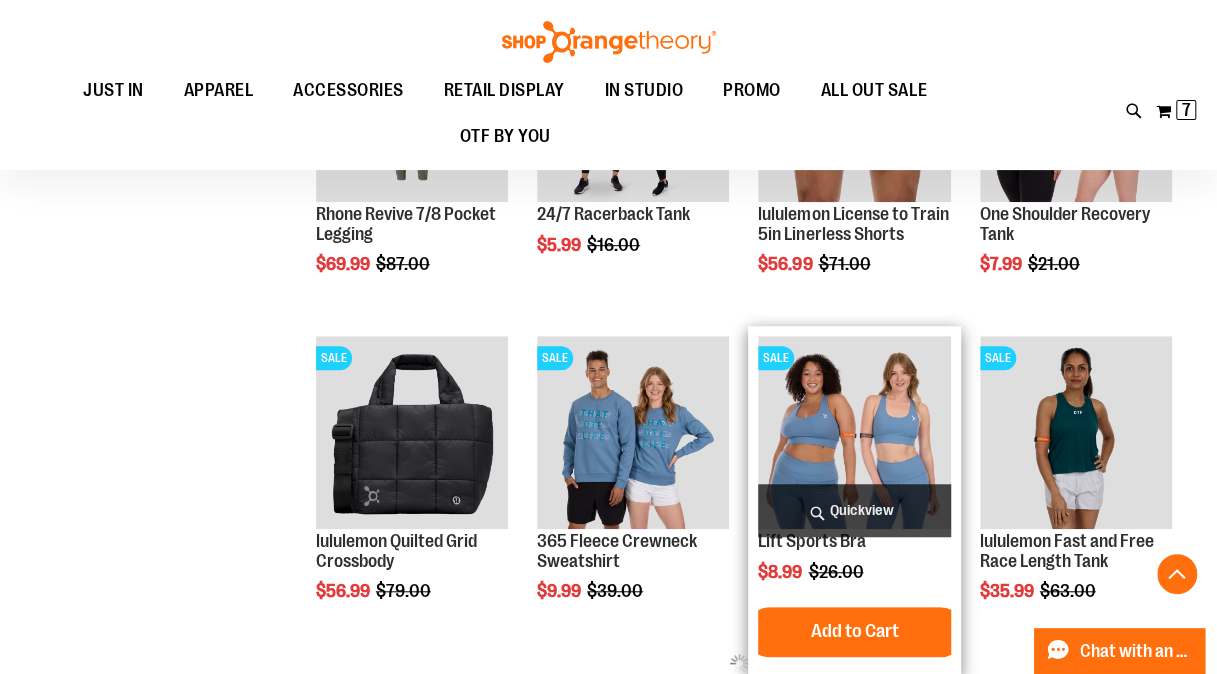 click at bounding box center (854, 432) 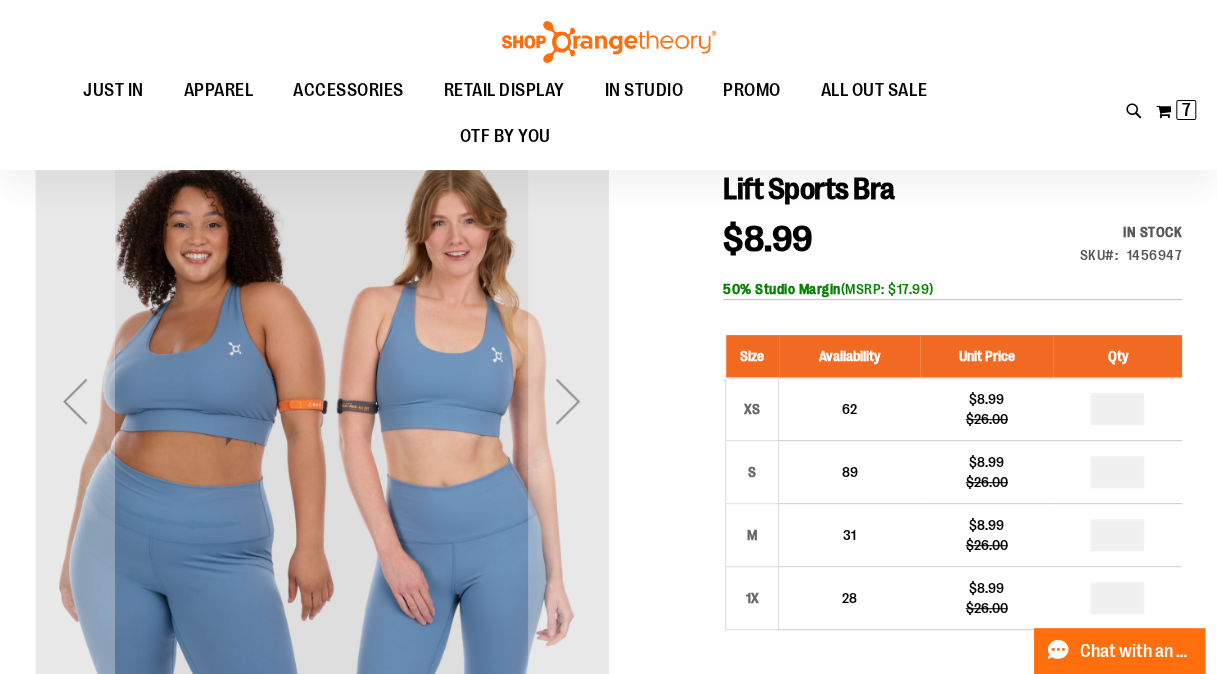scroll, scrollTop: 166, scrollLeft: 0, axis: vertical 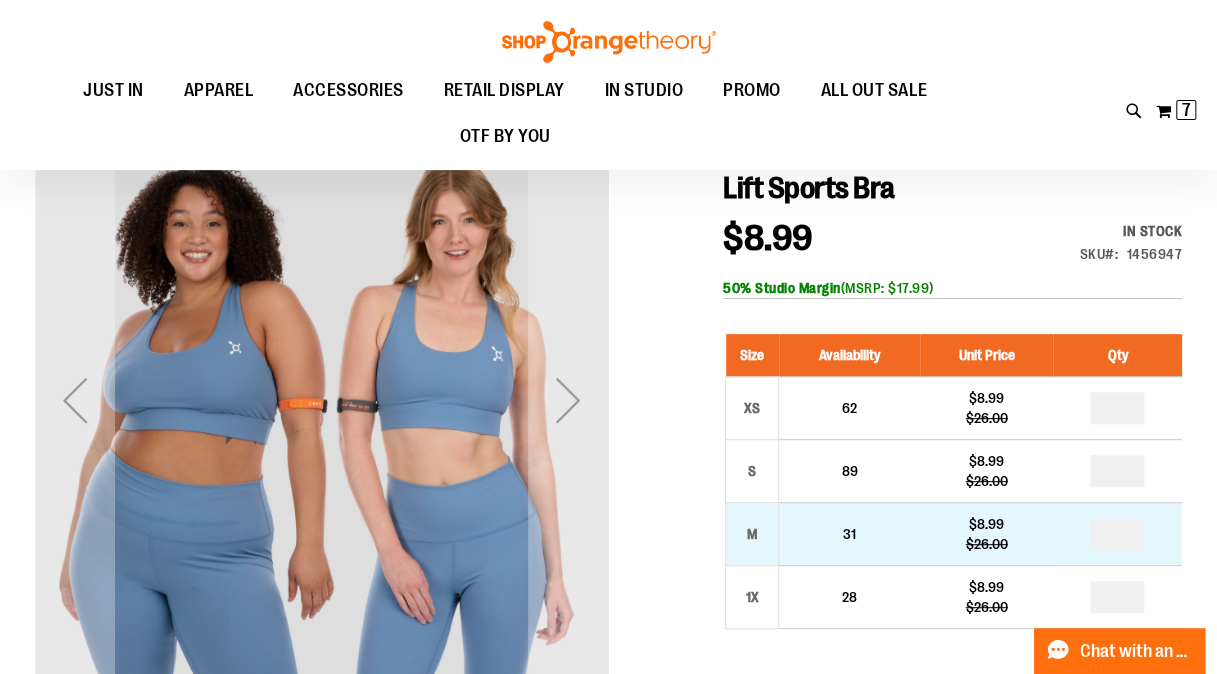 type on "**********" 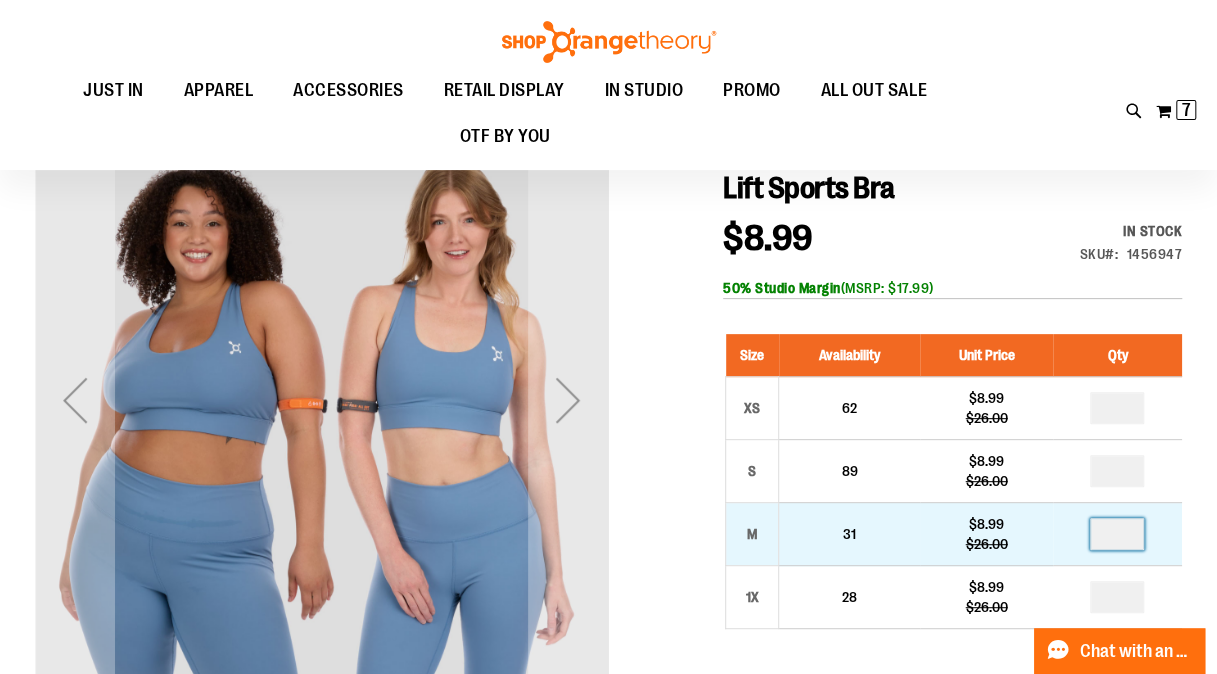 click at bounding box center [1117, 534] 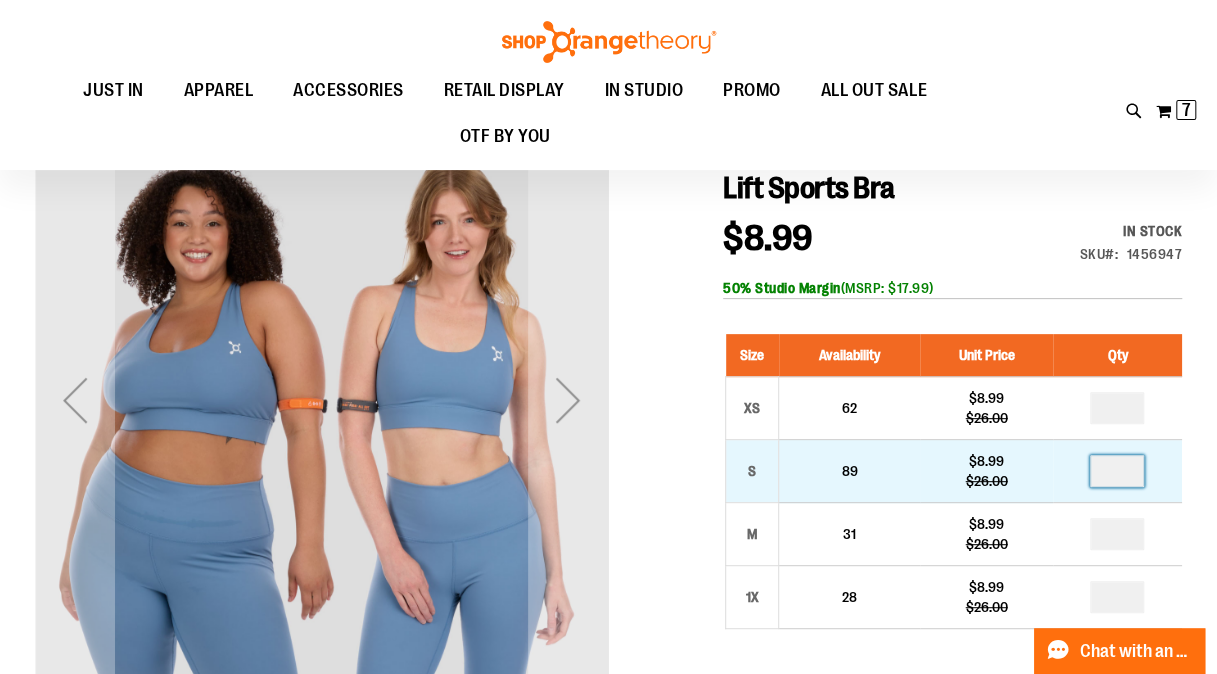 click at bounding box center [1117, 471] 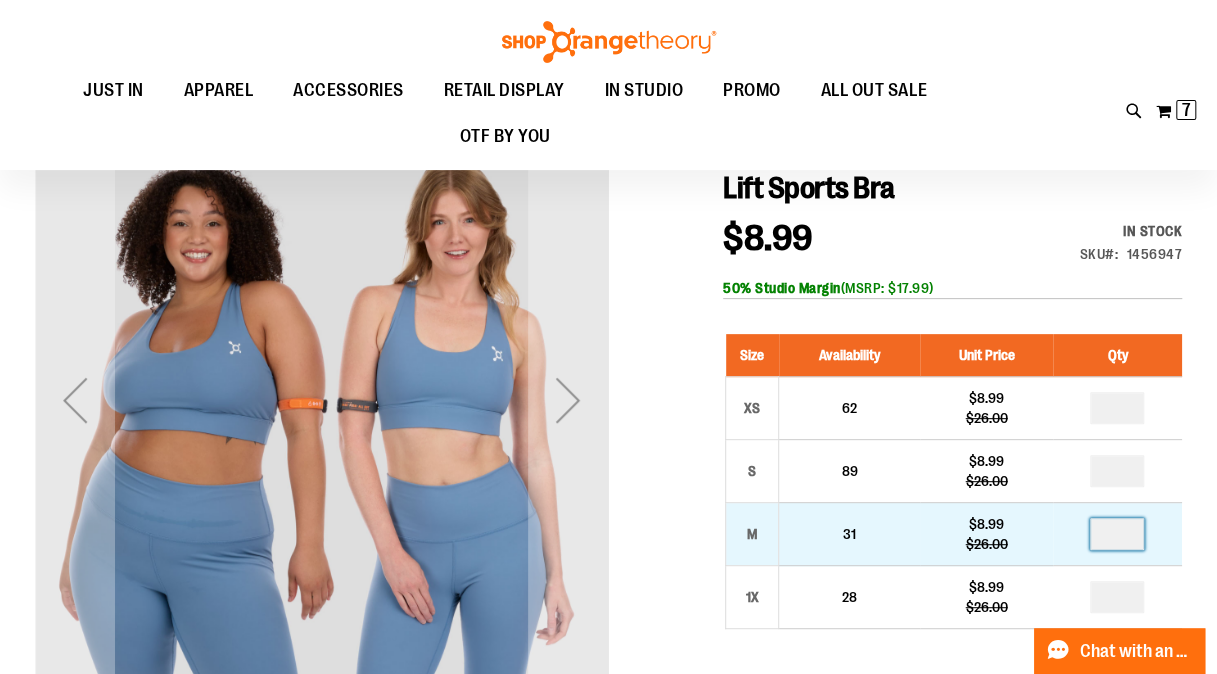 drag, startPoint x: 1124, startPoint y: 529, endPoint x: 1124, endPoint y: 540, distance: 11 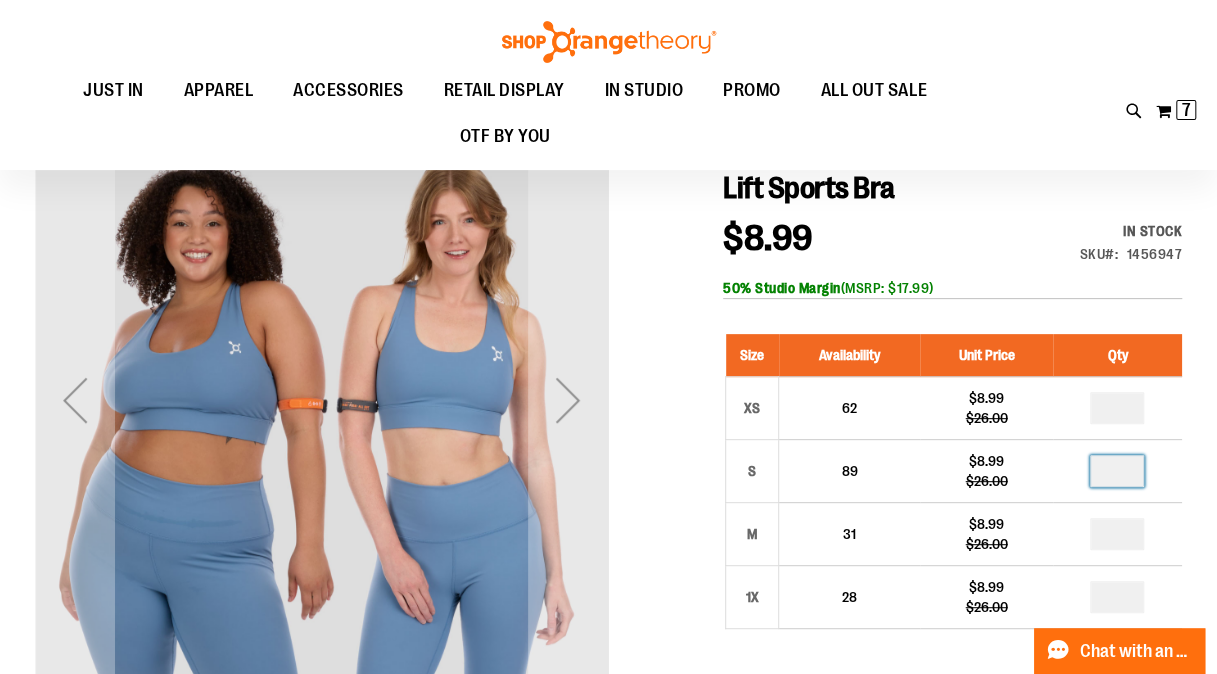 click on "*" at bounding box center (1117, 471) 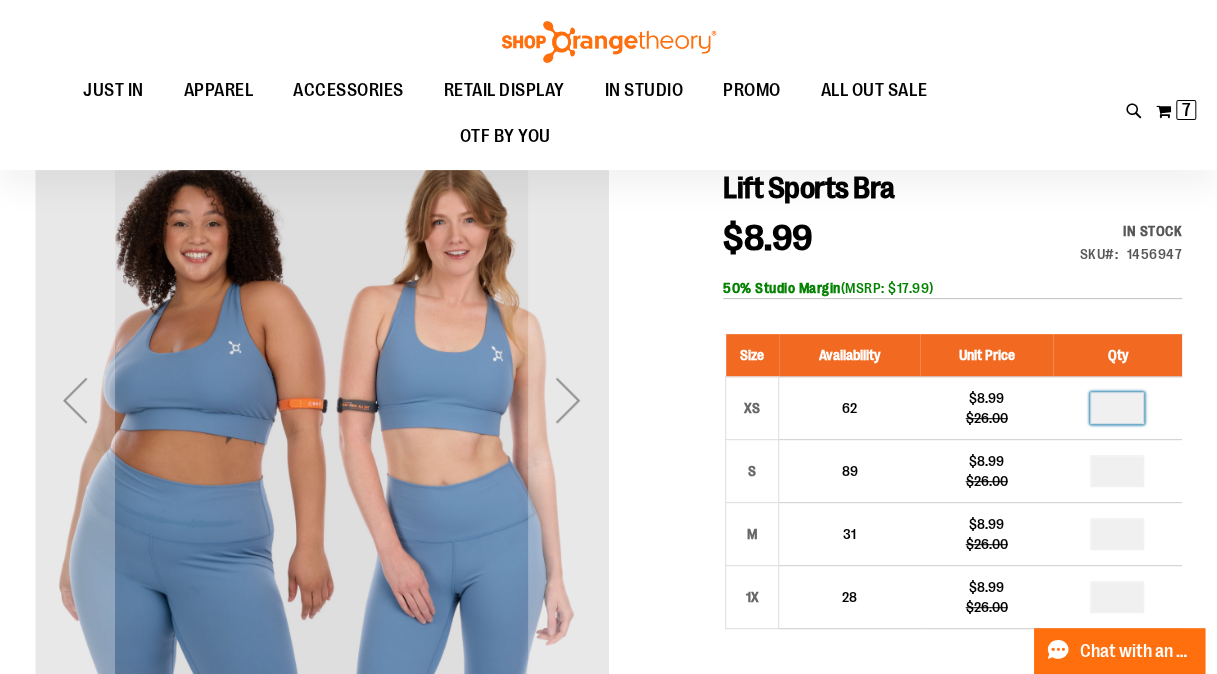 click at bounding box center [1117, 408] 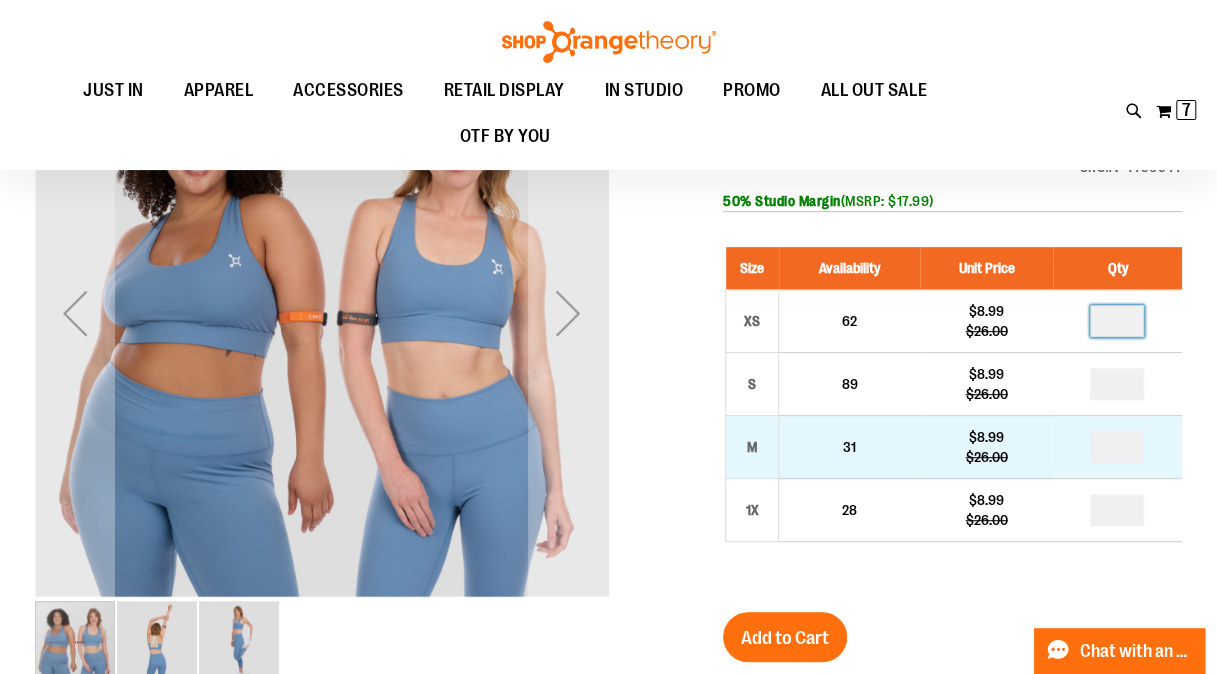 scroll, scrollTop: 254, scrollLeft: 0, axis: vertical 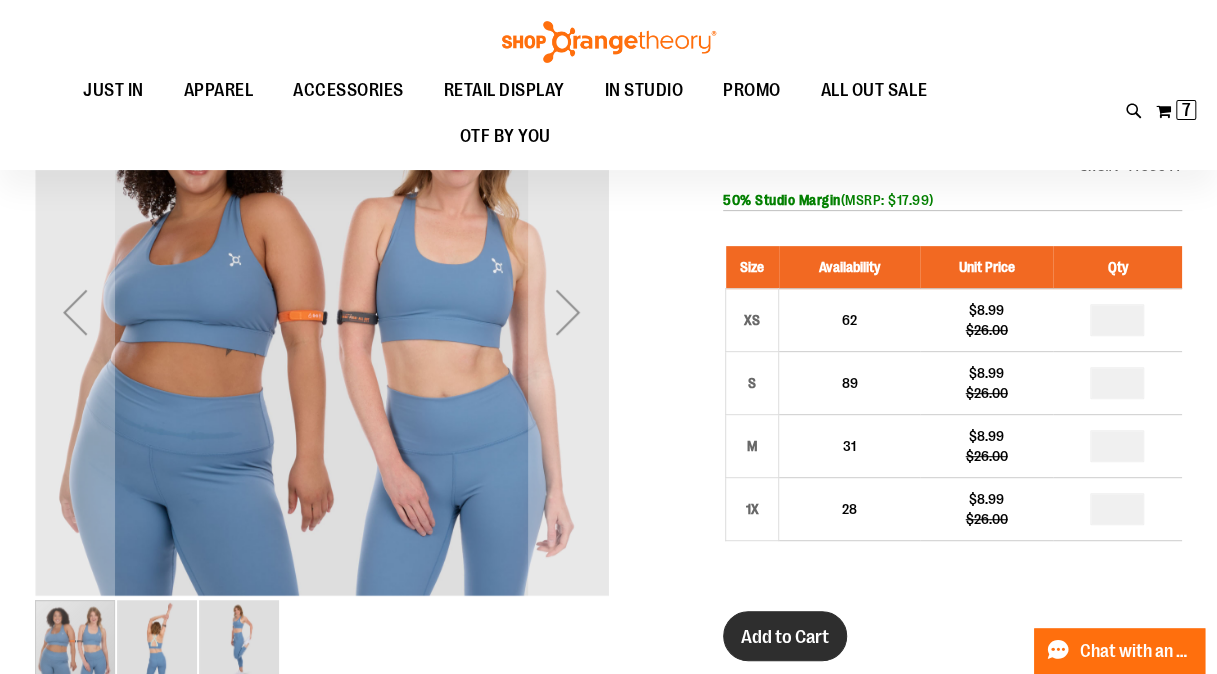 click on "Add to Cart" at bounding box center (785, 637) 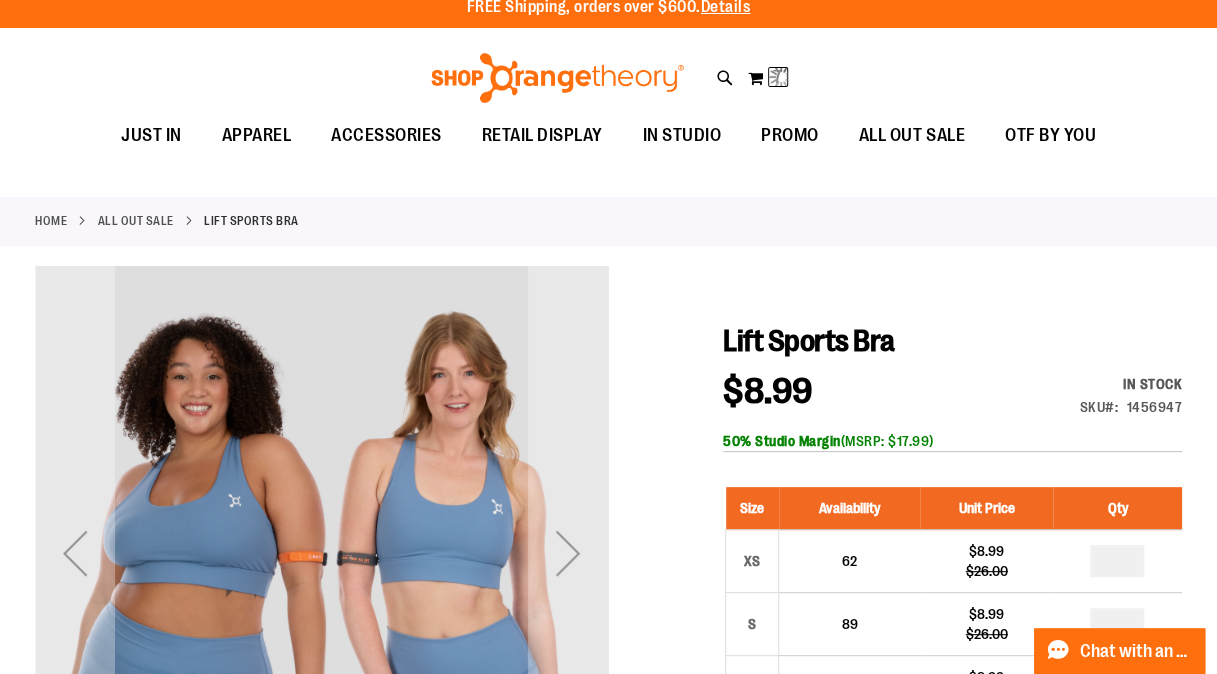 scroll, scrollTop: 0, scrollLeft: 0, axis: both 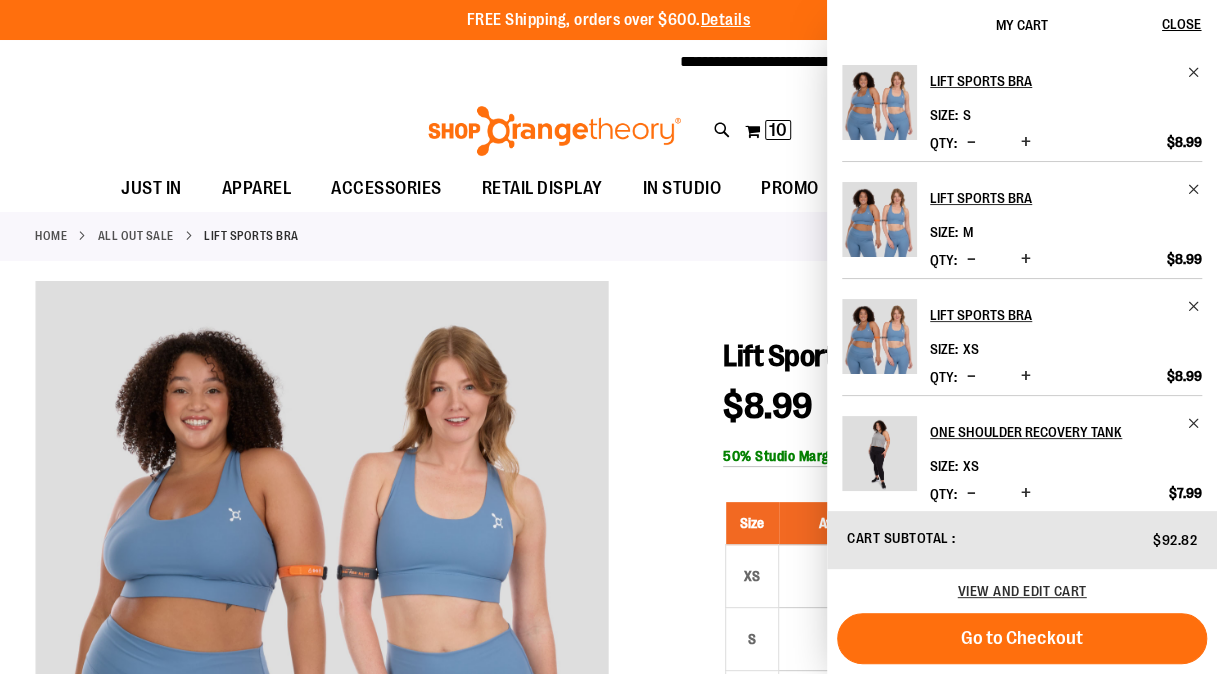 drag, startPoint x: 278, startPoint y: 119, endPoint x: 425, endPoint y: 53, distance: 161.13658 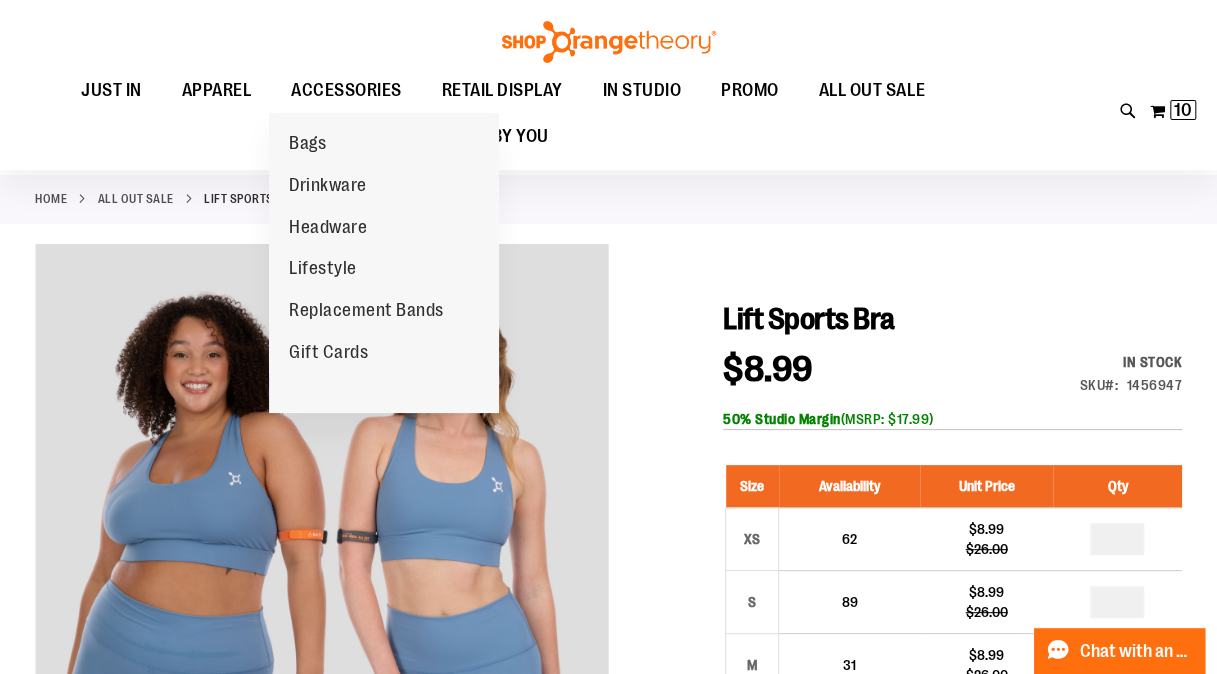 scroll, scrollTop: 0, scrollLeft: 0, axis: both 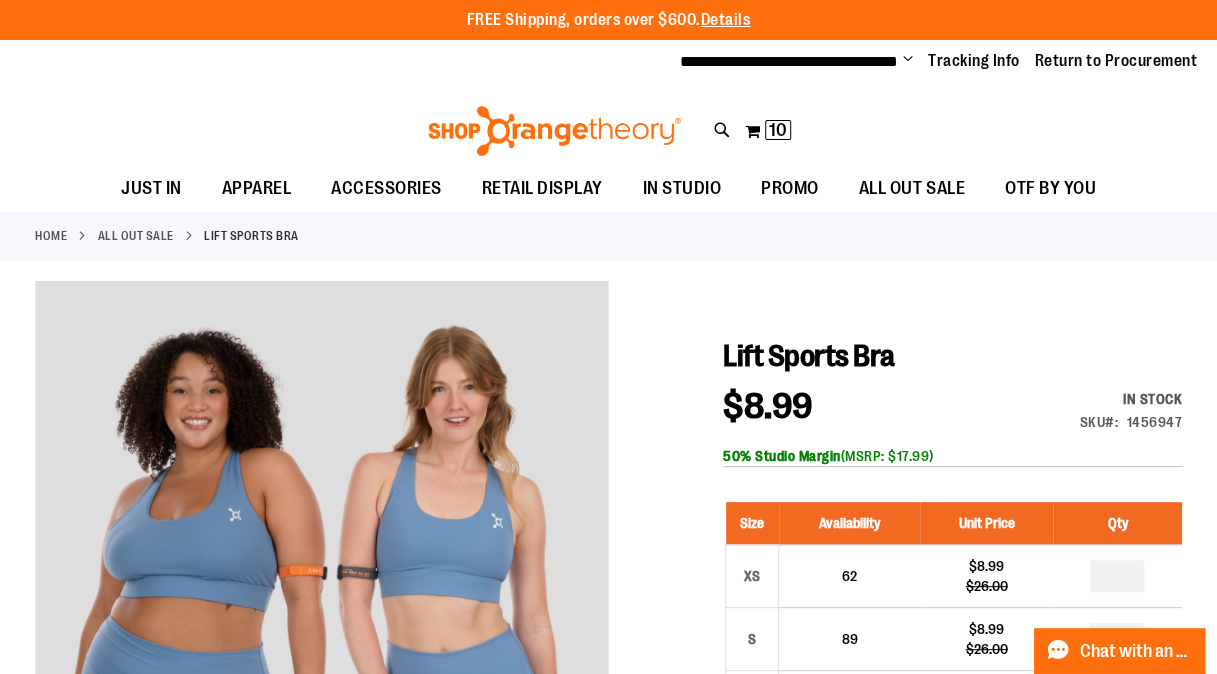click on "FREE Shipping, orders over $600.  Details
To order the Spring Dri Tri event bundle please email  shoporangetheory@bdainc.com ." at bounding box center [608, 20] 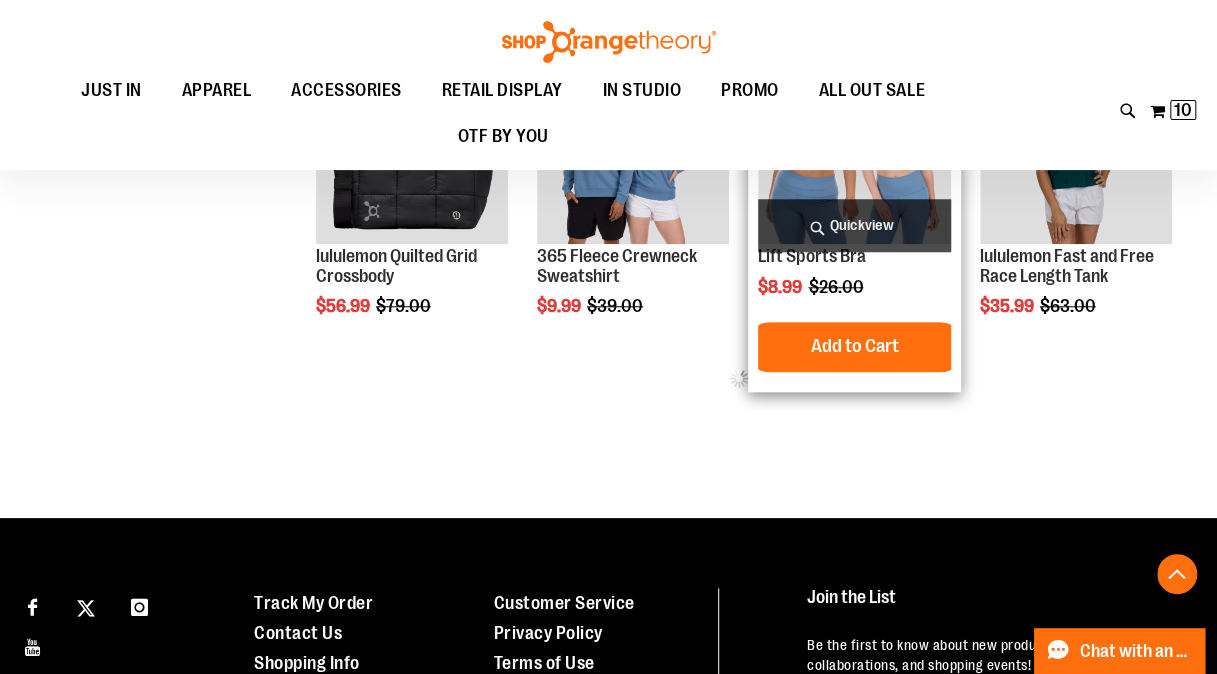 scroll, scrollTop: 792, scrollLeft: 0, axis: vertical 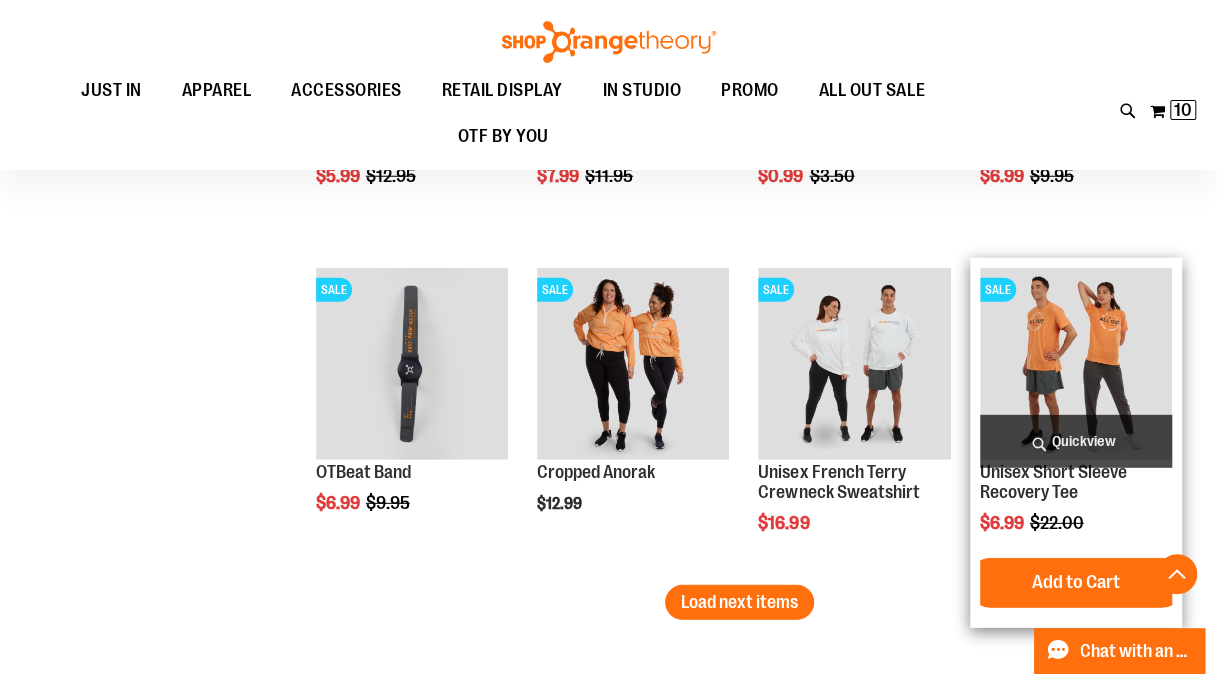 type on "**********" 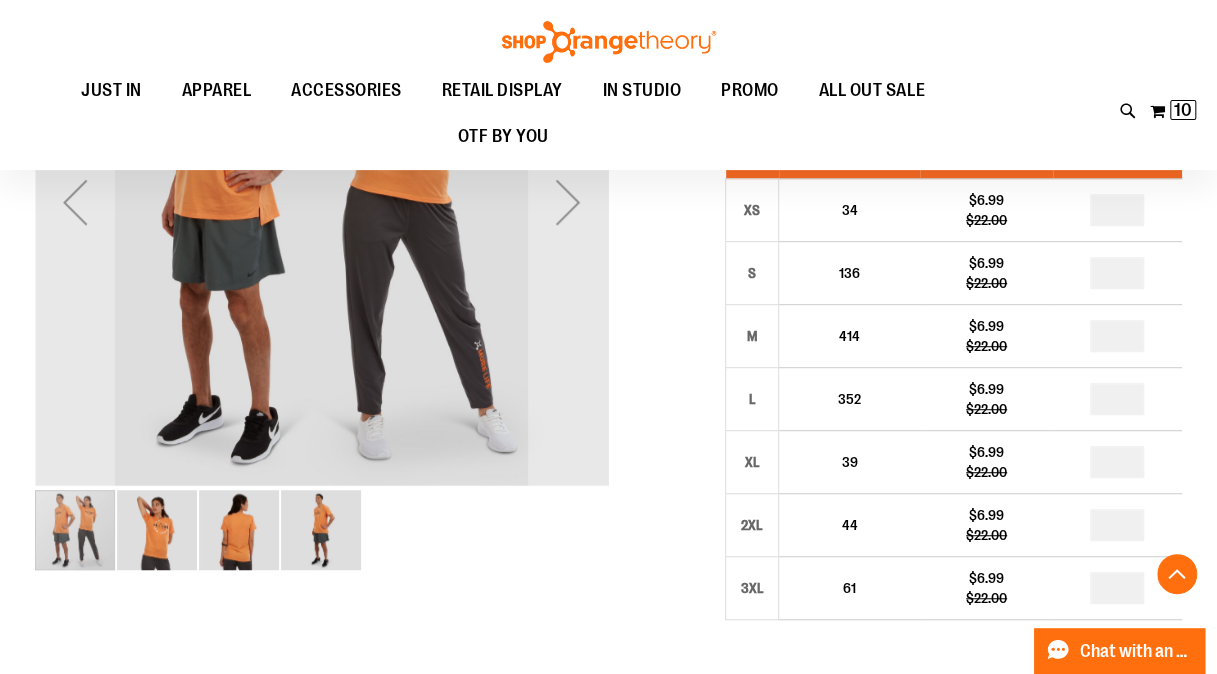 scroll, scrollTop: 366, scrollLeft: 0, axis: vertical 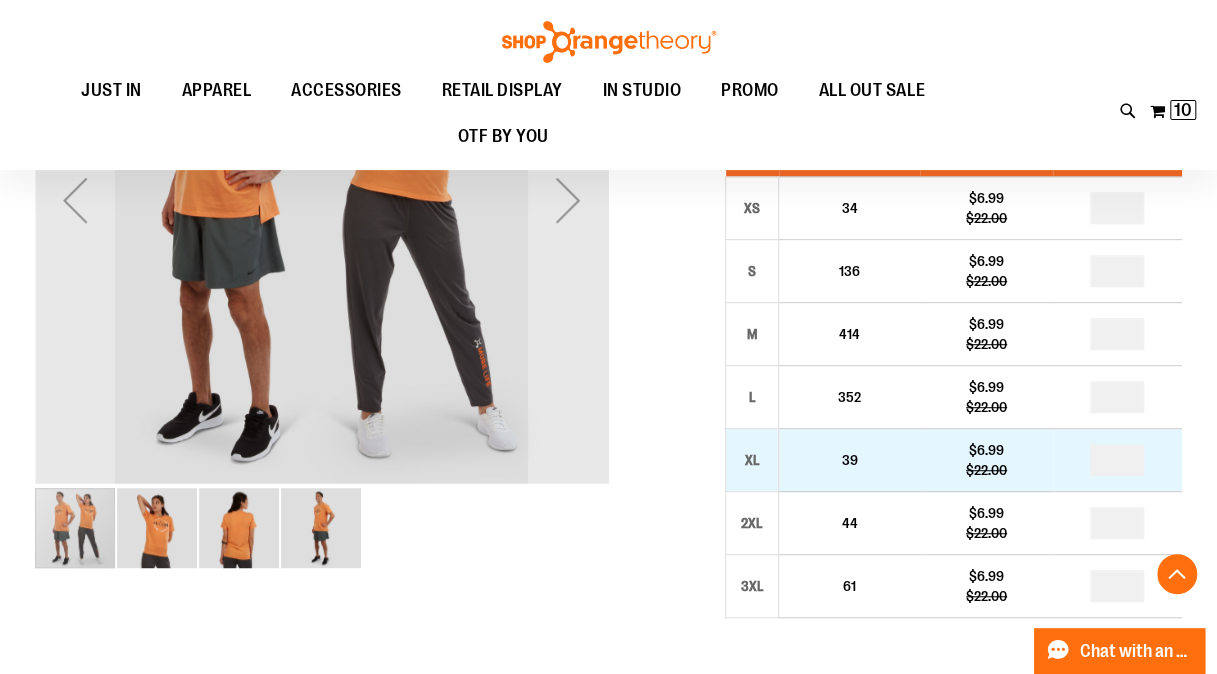 type on "**********" 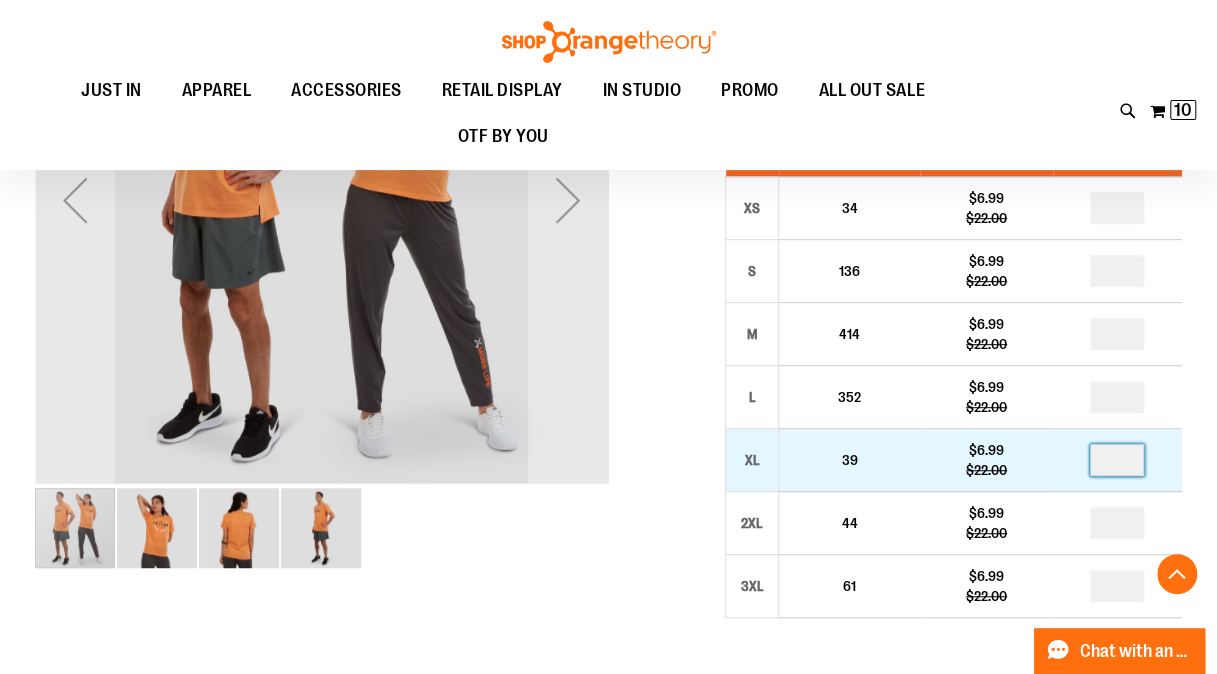 click at bounding box center (1117, 460) 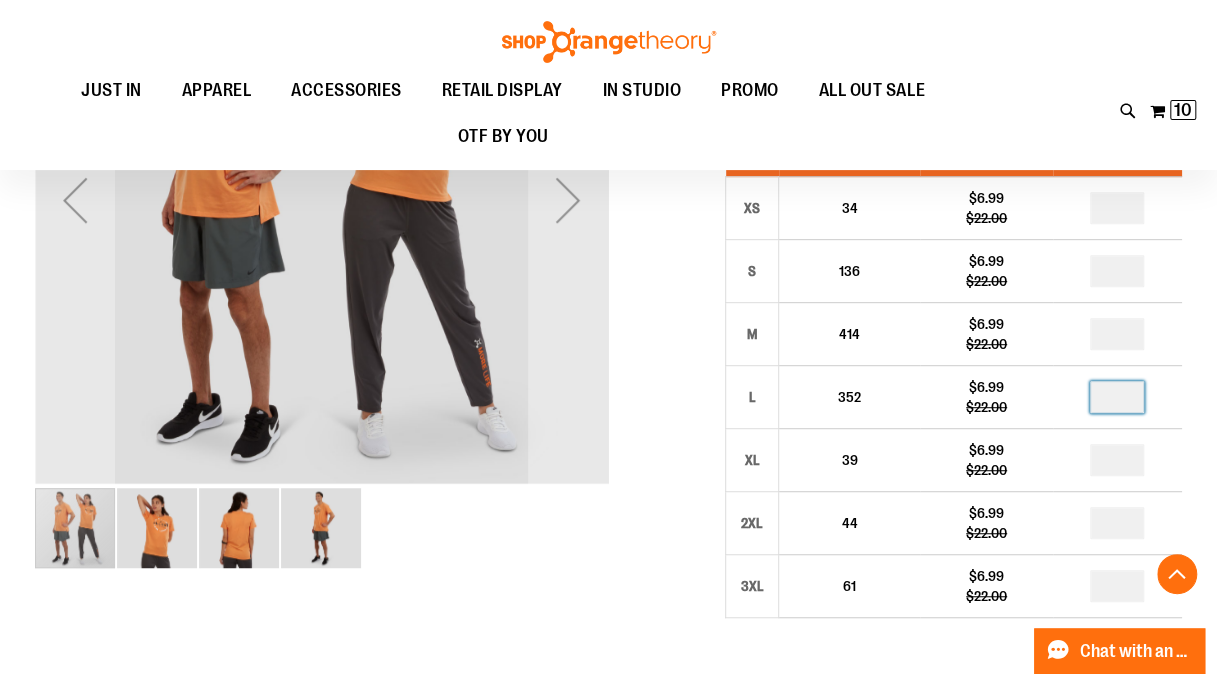 click at bounding box center [1117, 397] 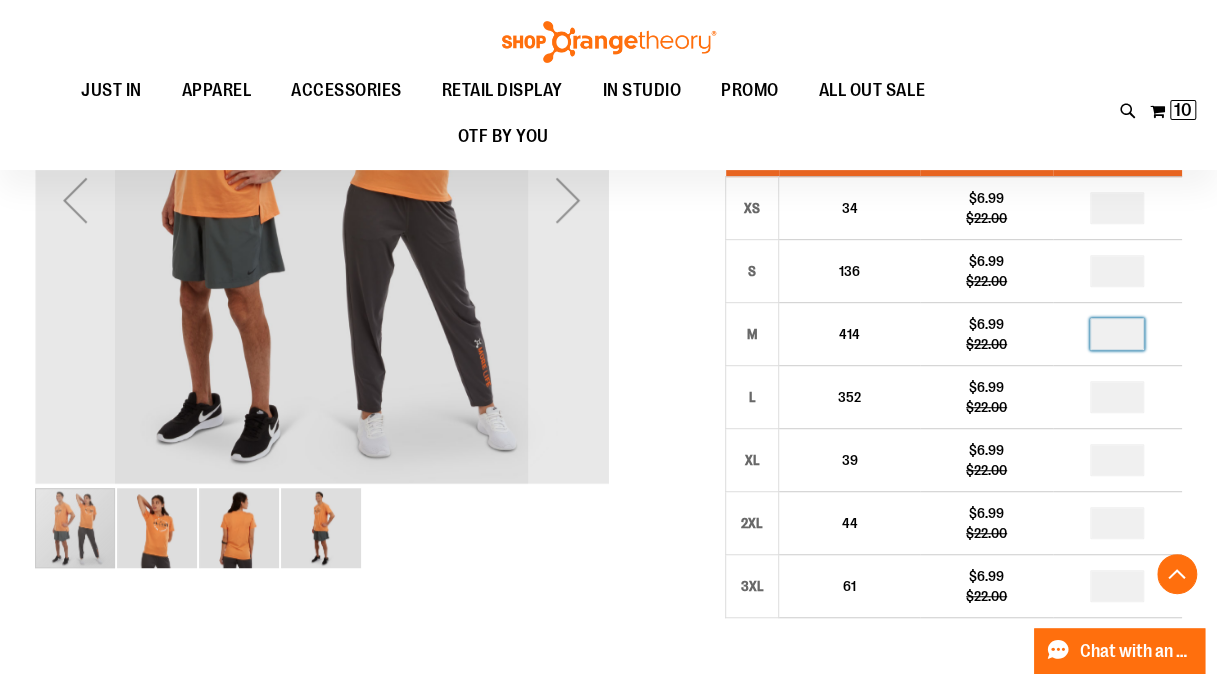 click at bounding box center (1117, 334) 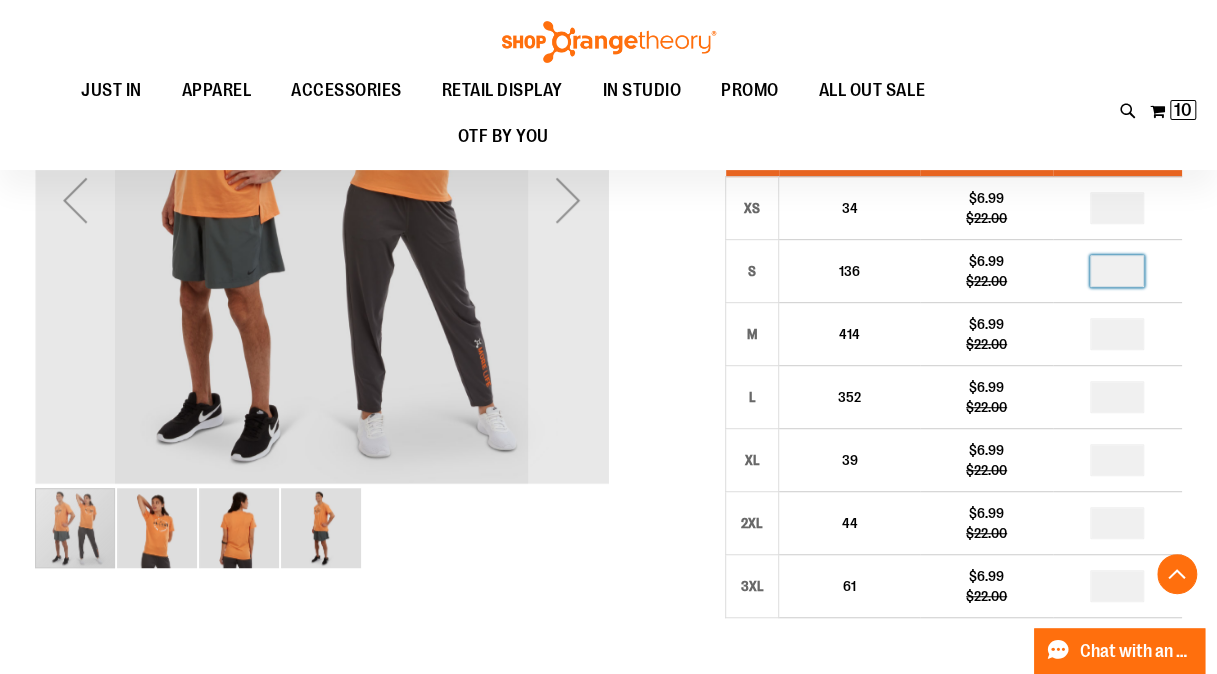 click at bounding box center (1117, 271) 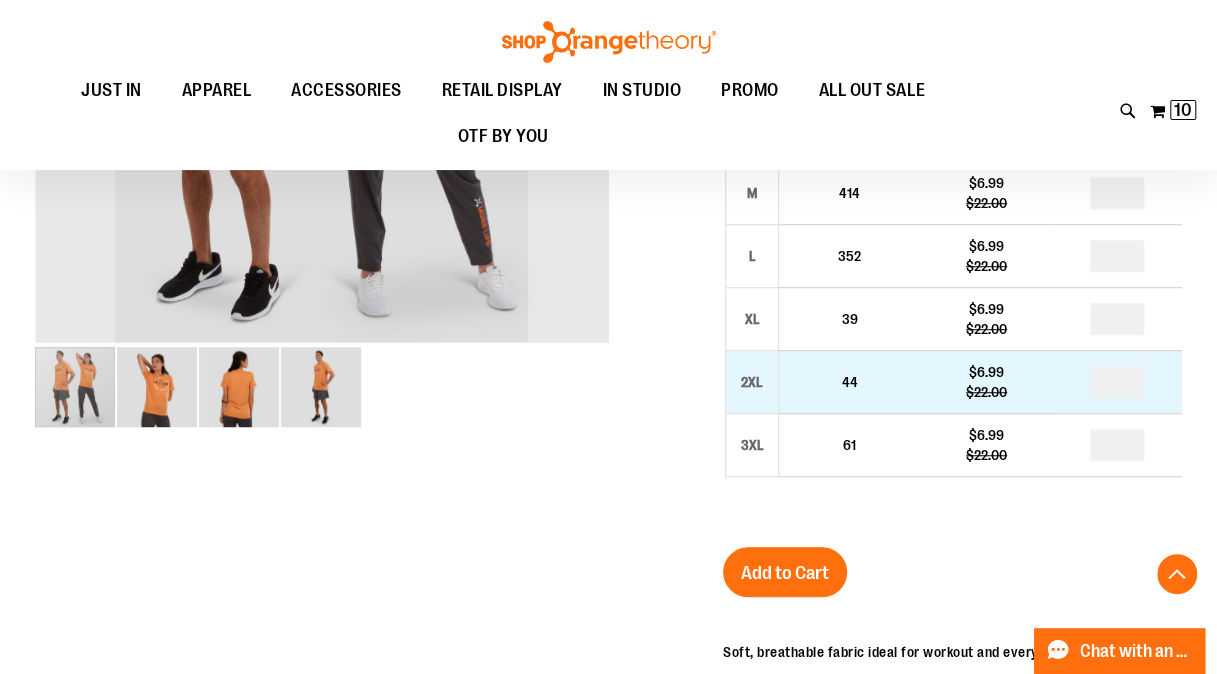 scroll, scrollTop: 508, scrollLeft: 0, axis: vertical 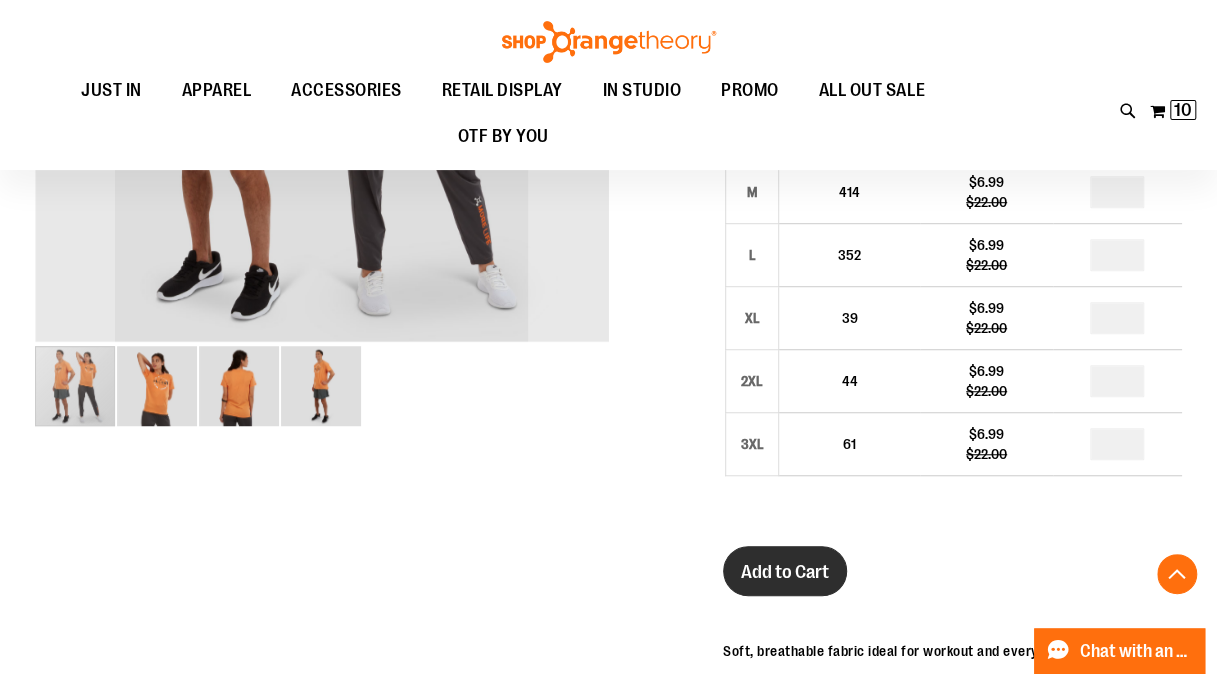click on "Add to Cart" at bounding box center (785, 572) 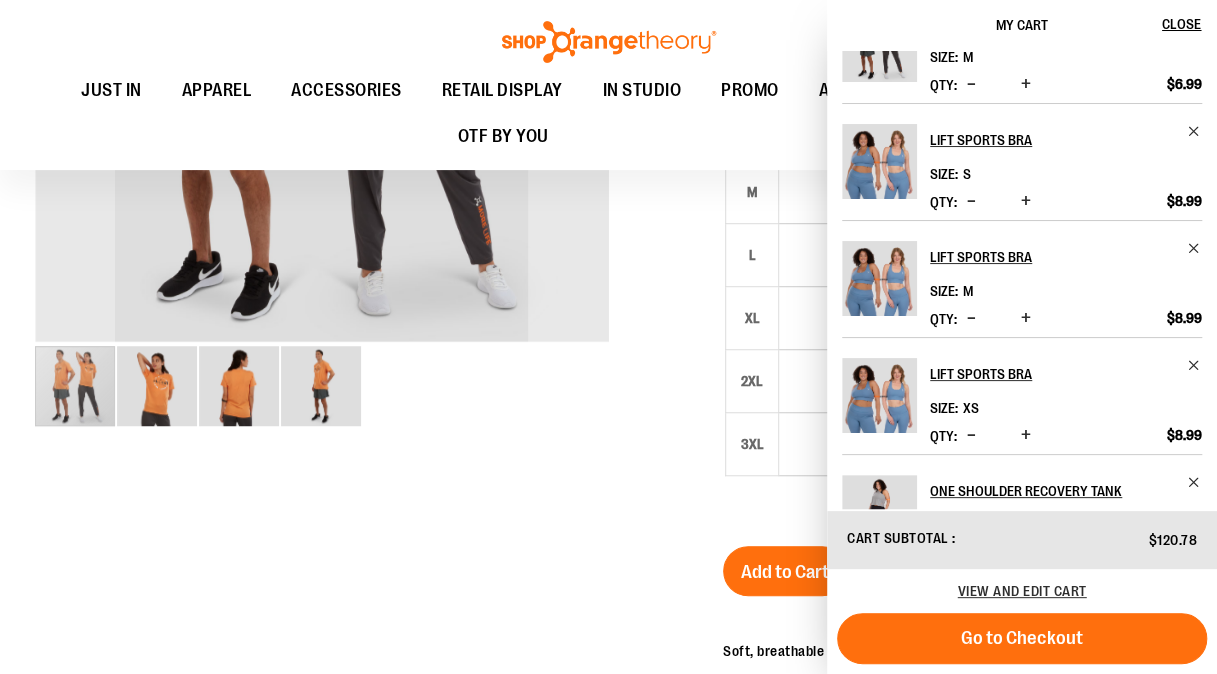 scroll, scrollTop: 0, scrollLeft: 0, axis: both 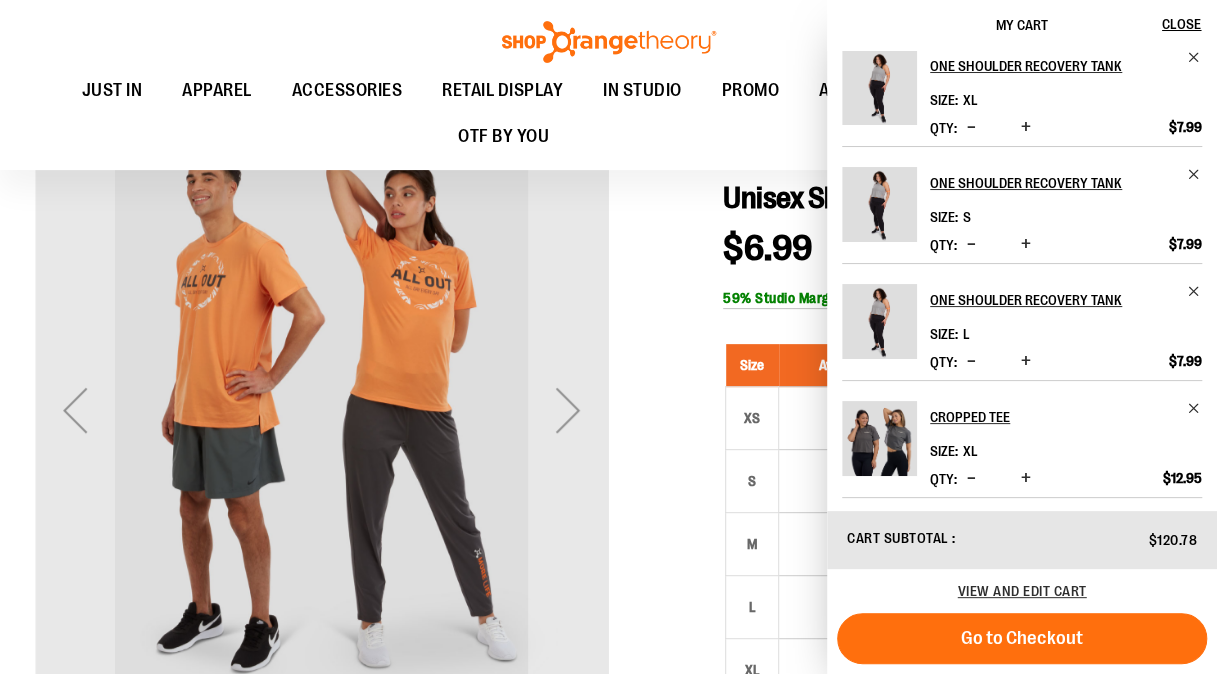 click on "Cropped Tee
Size
XL
Qty
*" at bounding box center [1022, 432] 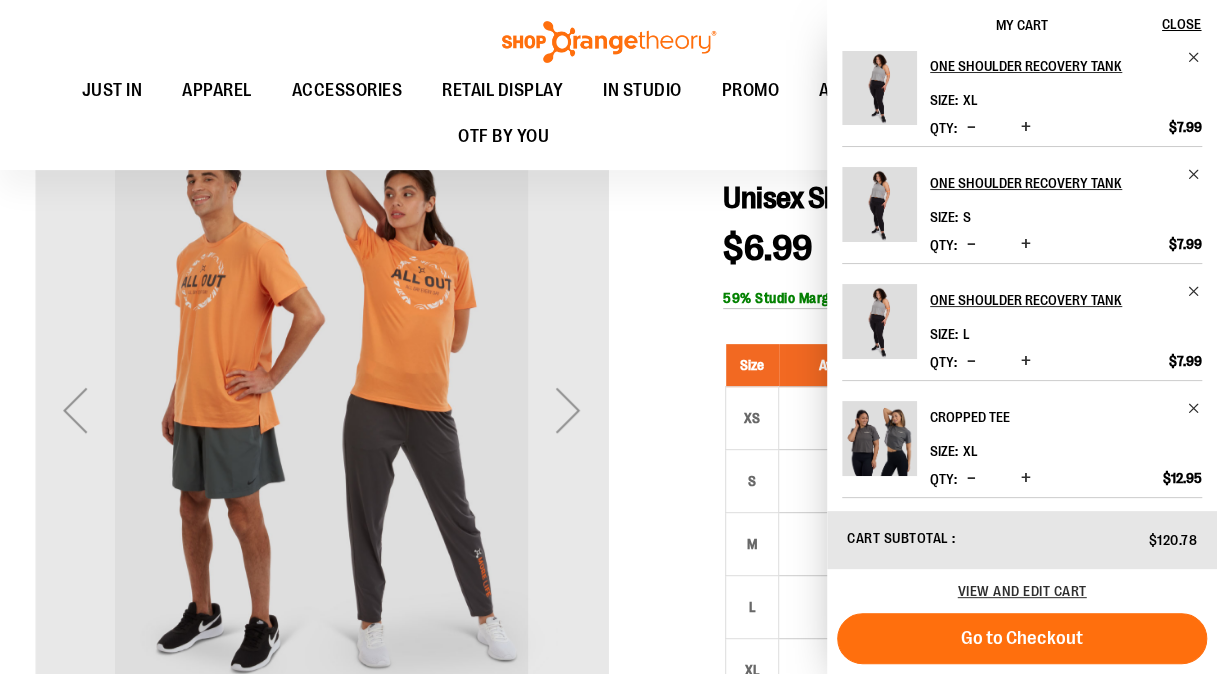click on "Cropped Tee" at bounding box center [1052, 417] 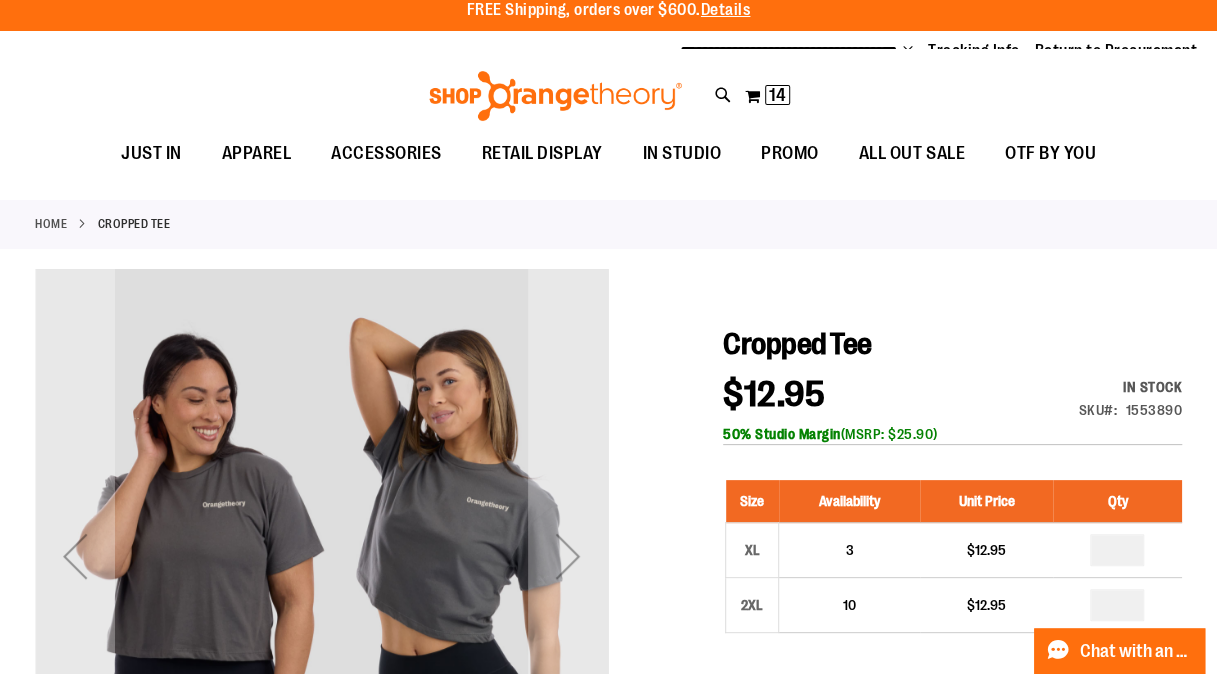 scroll, scrollTop: 0, scrollLeft: 0, axis: both 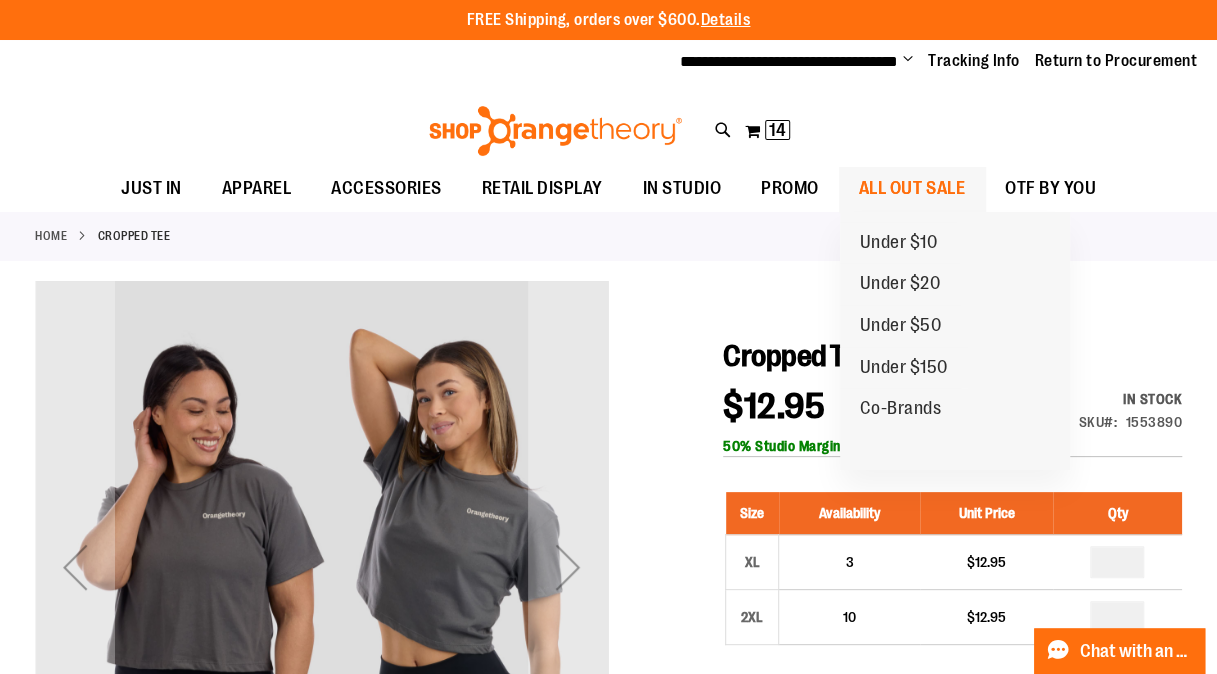 type on "**********" 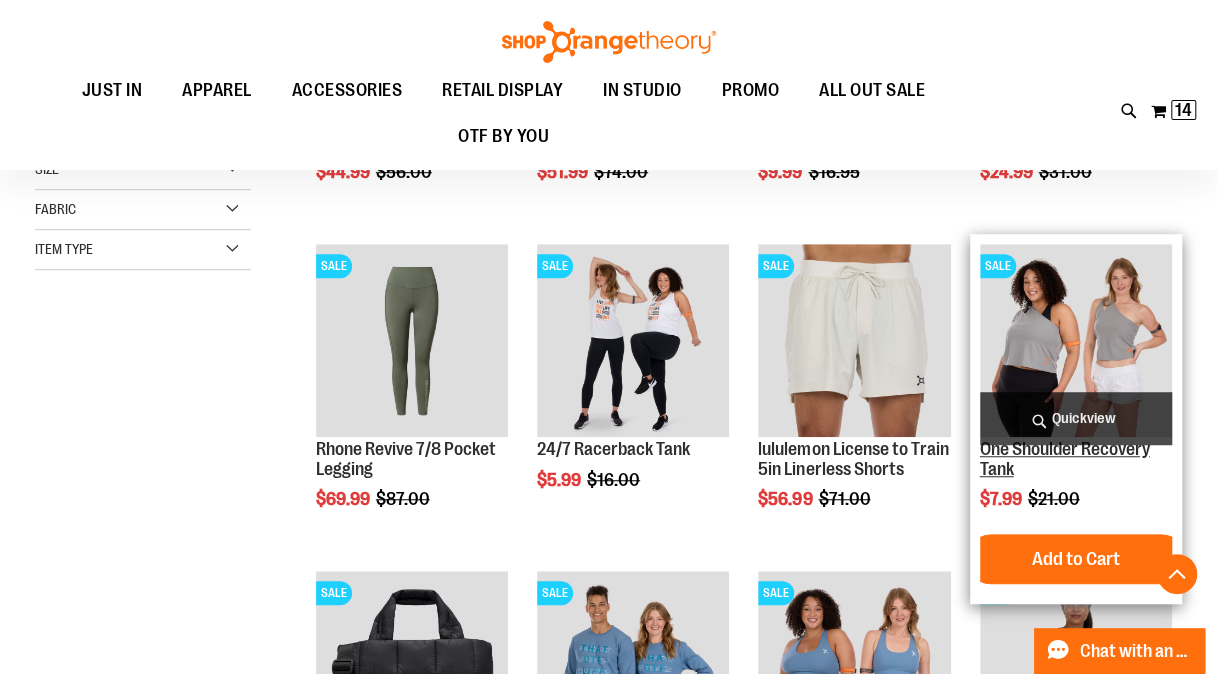 scroll, scrollTop: 480, scrollLeft: 0, axis: vertical 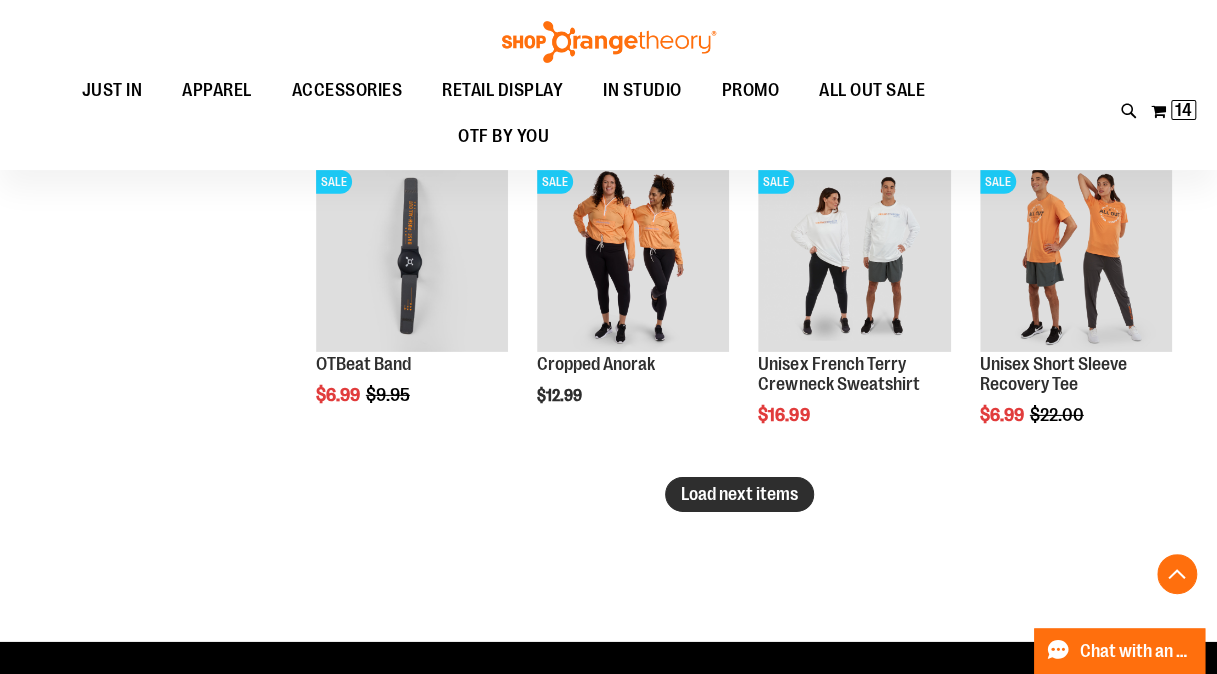 type on "**********" 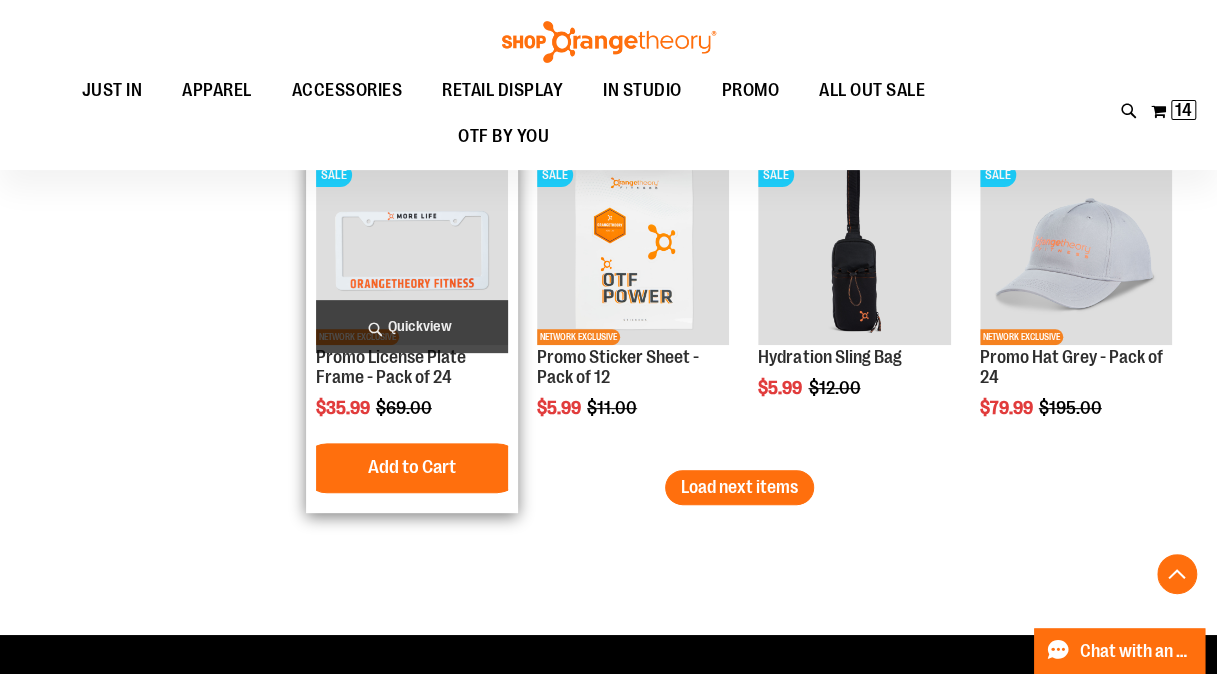 scroll, scrollTop: 3847, scrollLeft: 0, axis: vertical 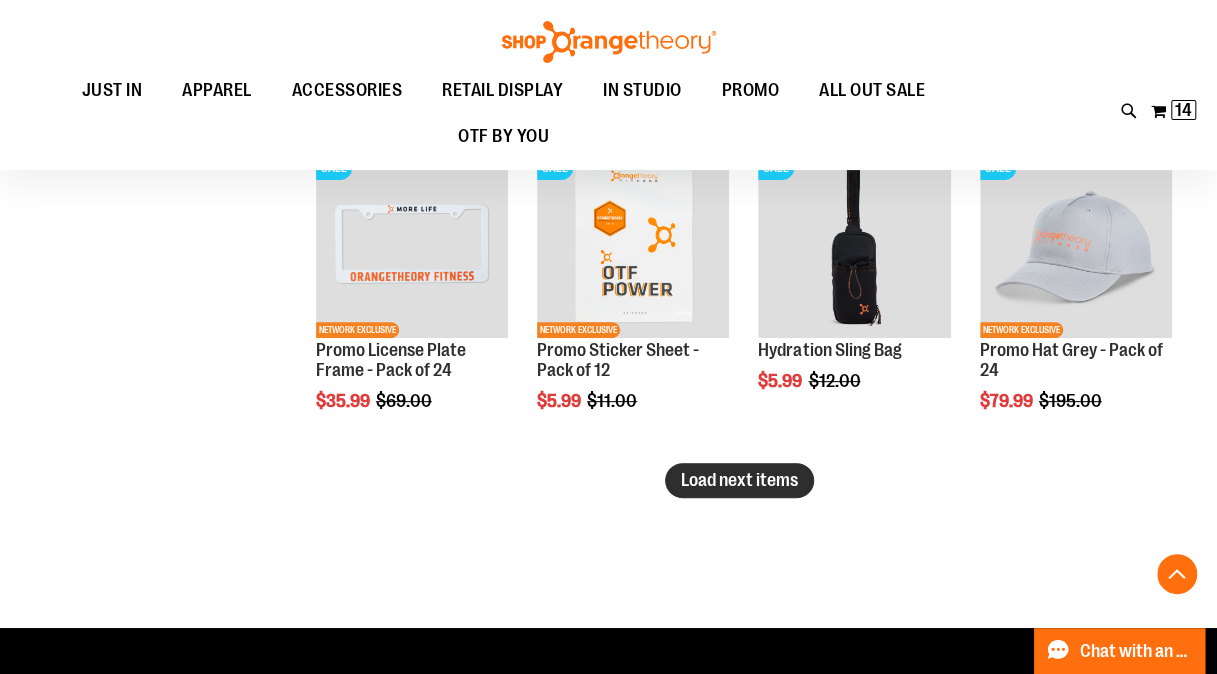click on "Load next items" at bounding box center [739, 480] 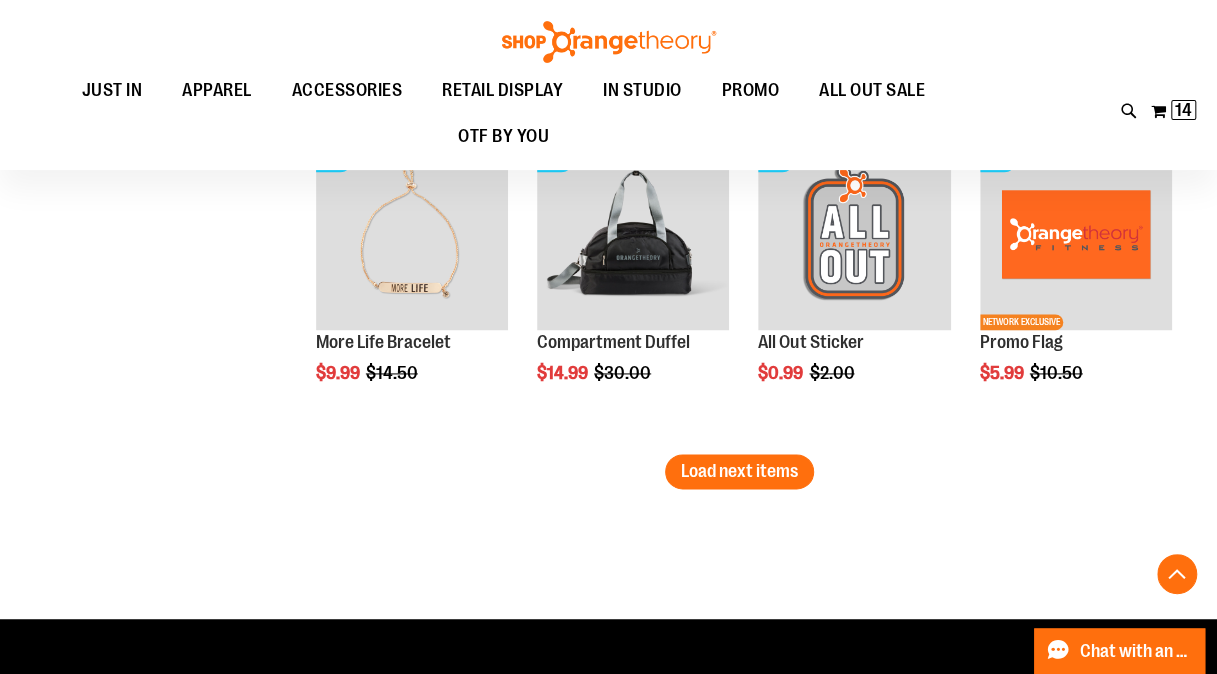 scroll, scrollTop: 4837, scrollLeft: 0, axis: vertical 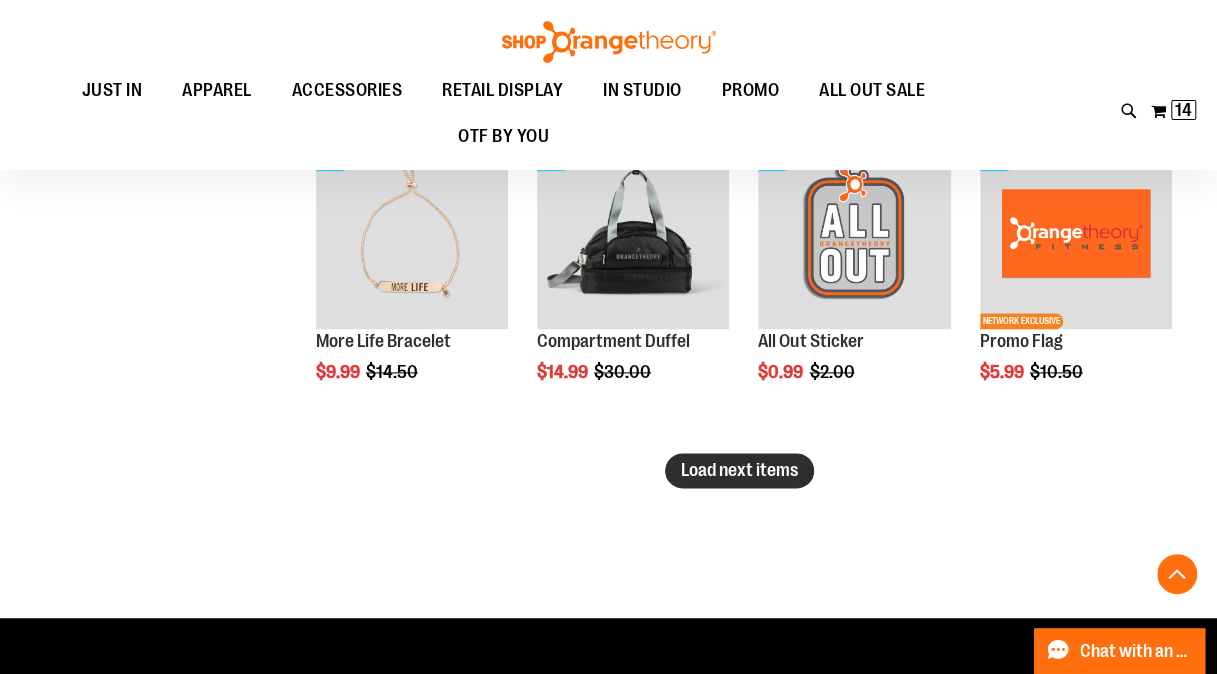 click on "Load next items" at bounding box center (739, 470) 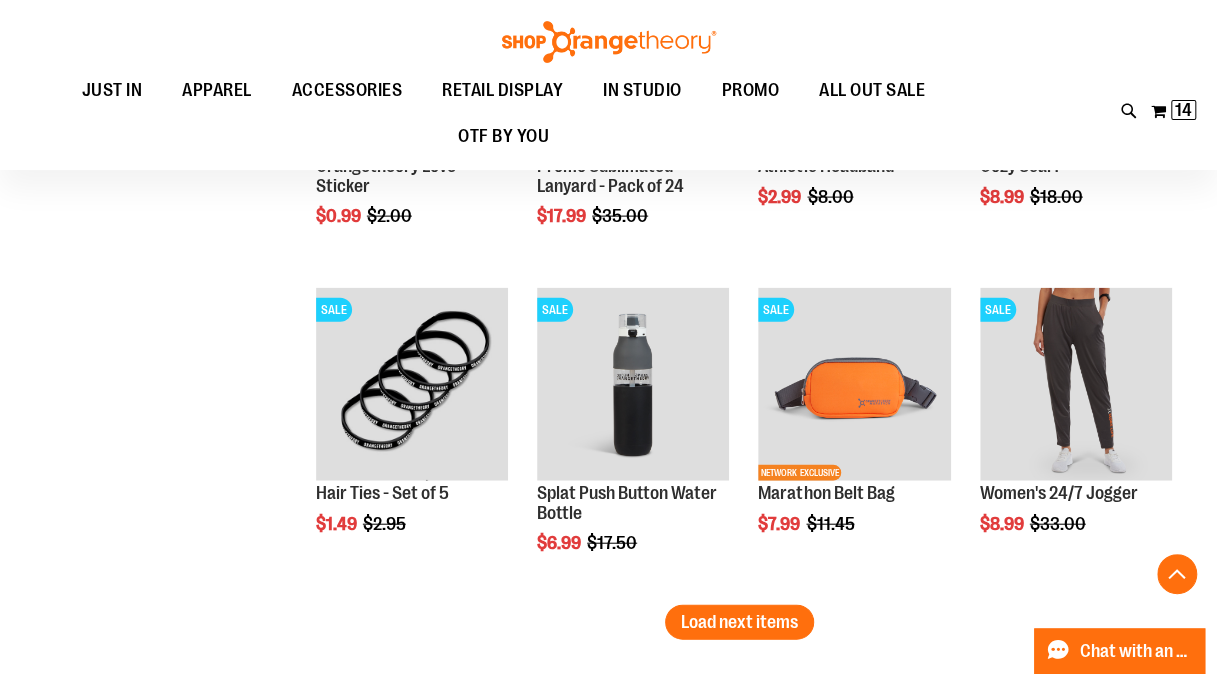 scroll, scrollTop: 5668, scrollLeft: 0, axis: vertical 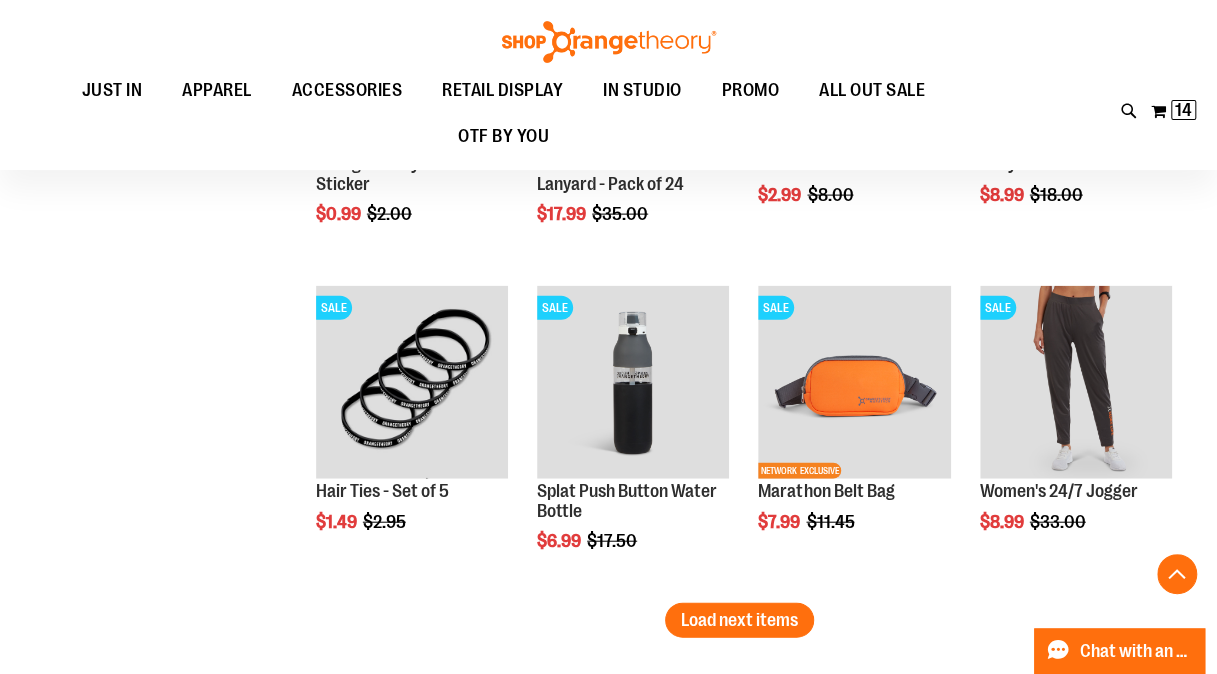 click on "**********" at bounding box center (608, -2303) 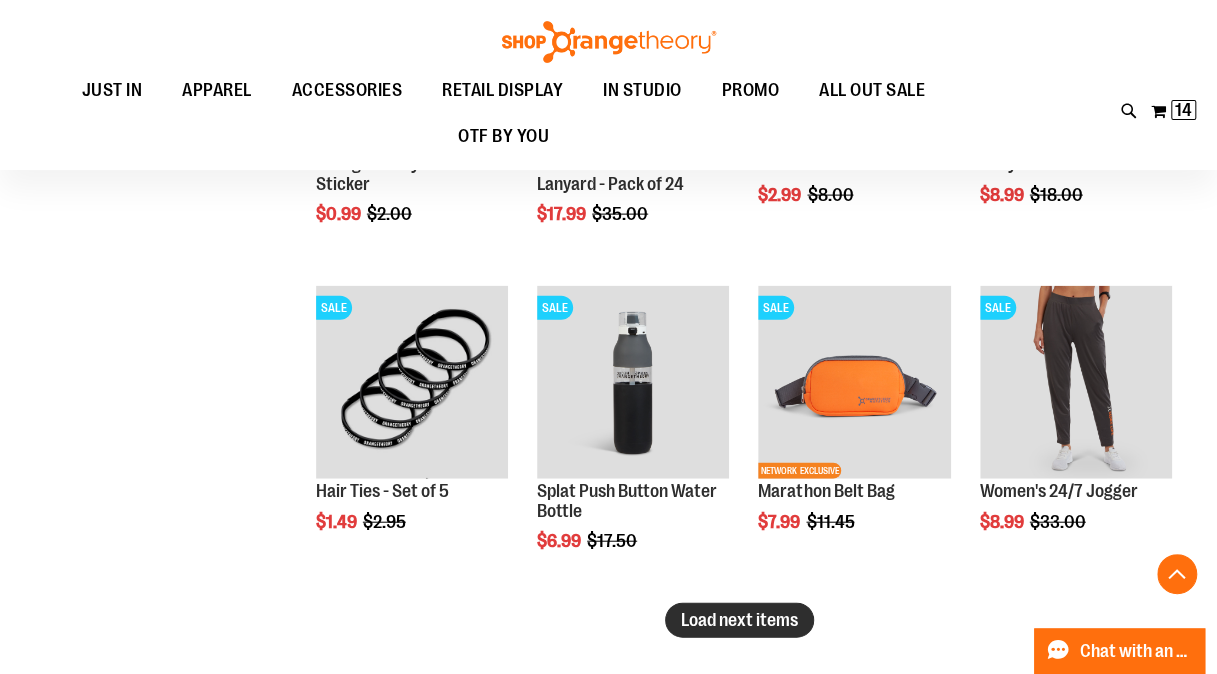 click on "Load next items" at bounding box center [739, 620] 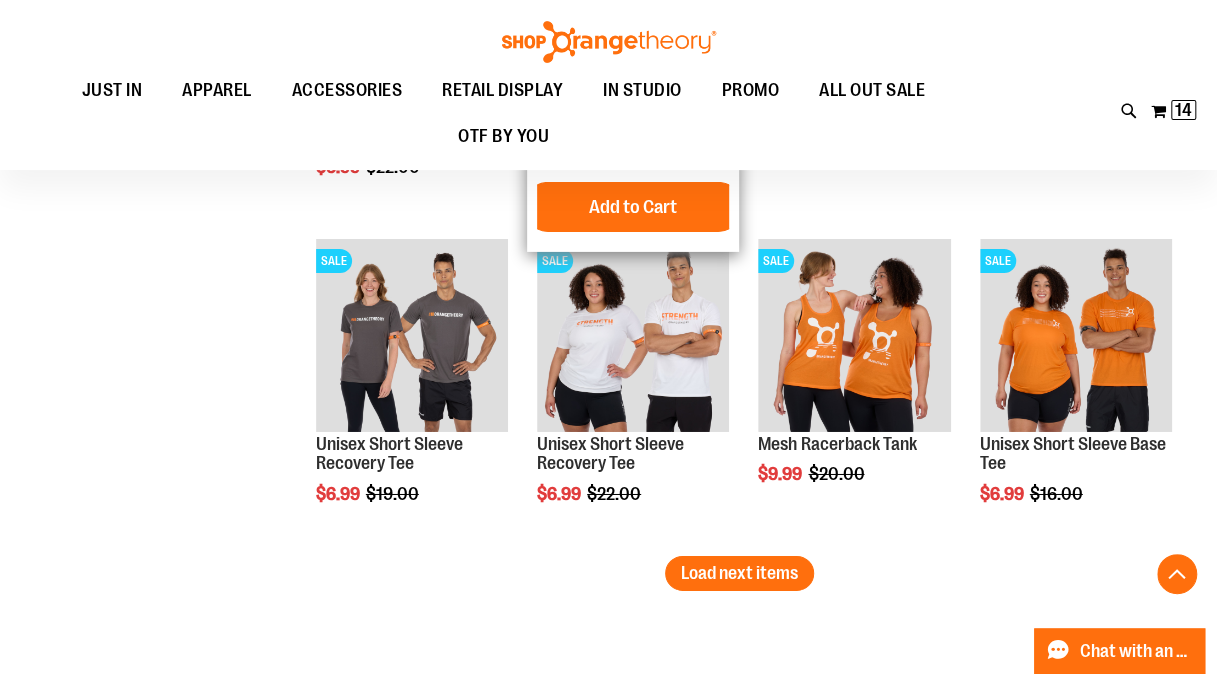 scroll, scrollTop: 6829, scrollLeft: 0, axis: vertical 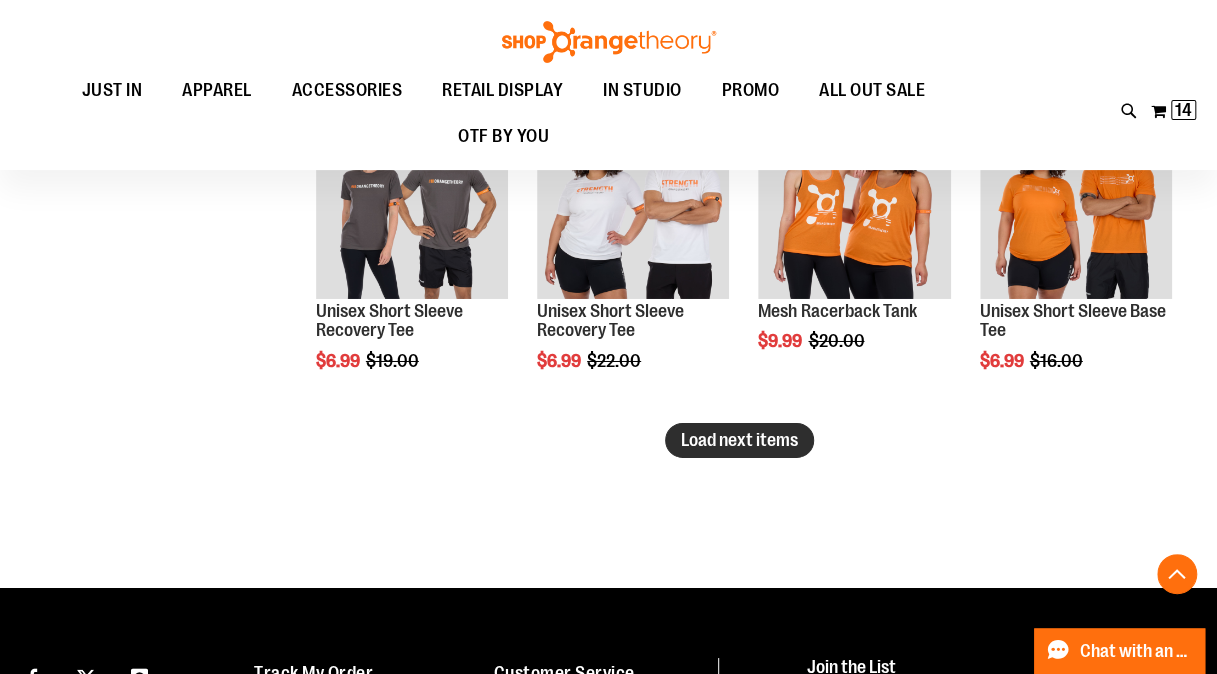 click on "Load next items" at bounding box center (739, 440) 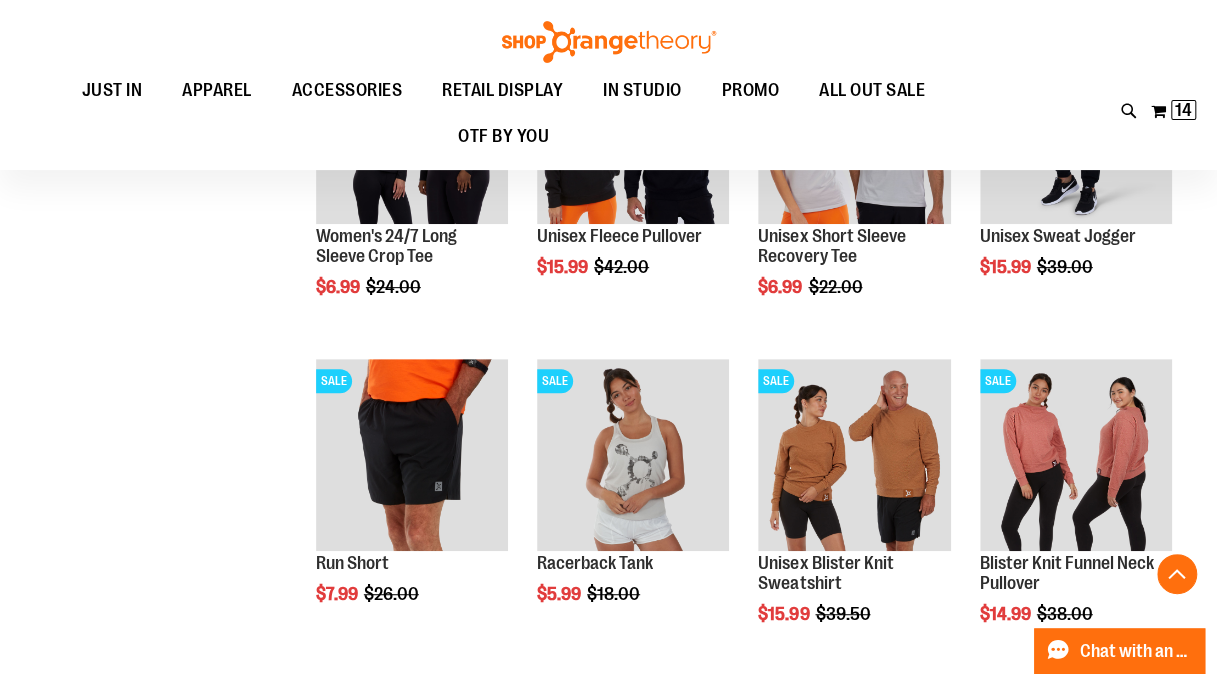 scroll, scrollTop: 7820, scrollLeft: 0, axis: vertical 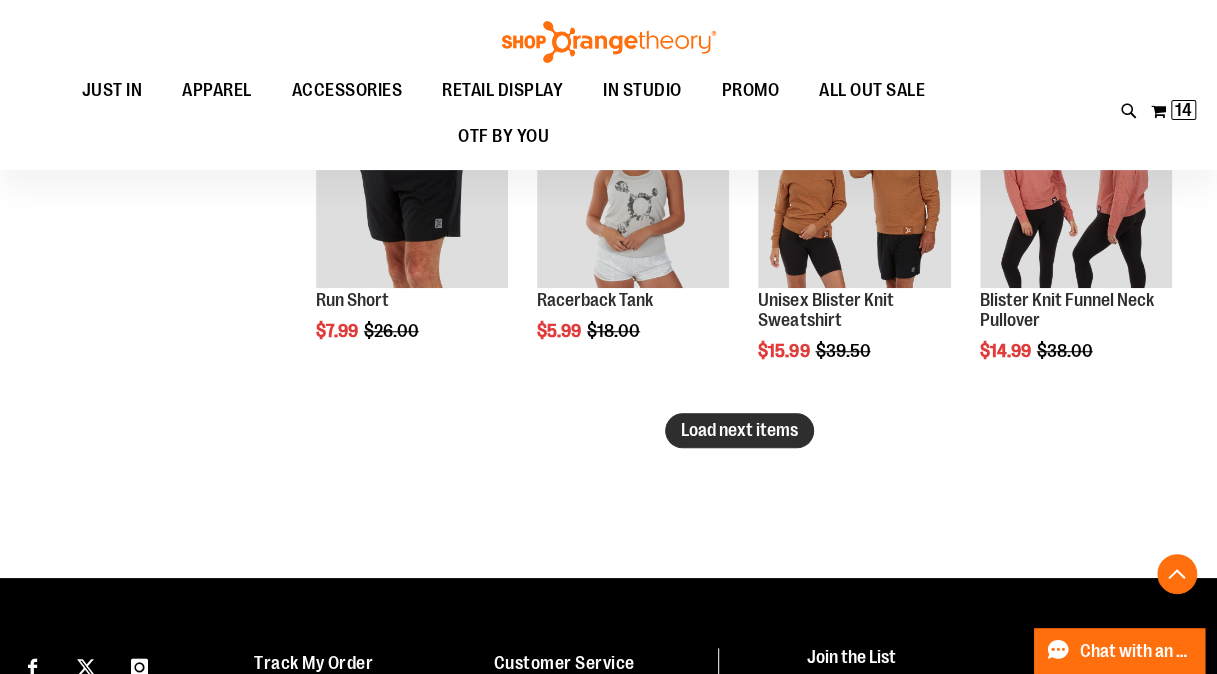 click on "Load next items" at bounding box center (739, 430) 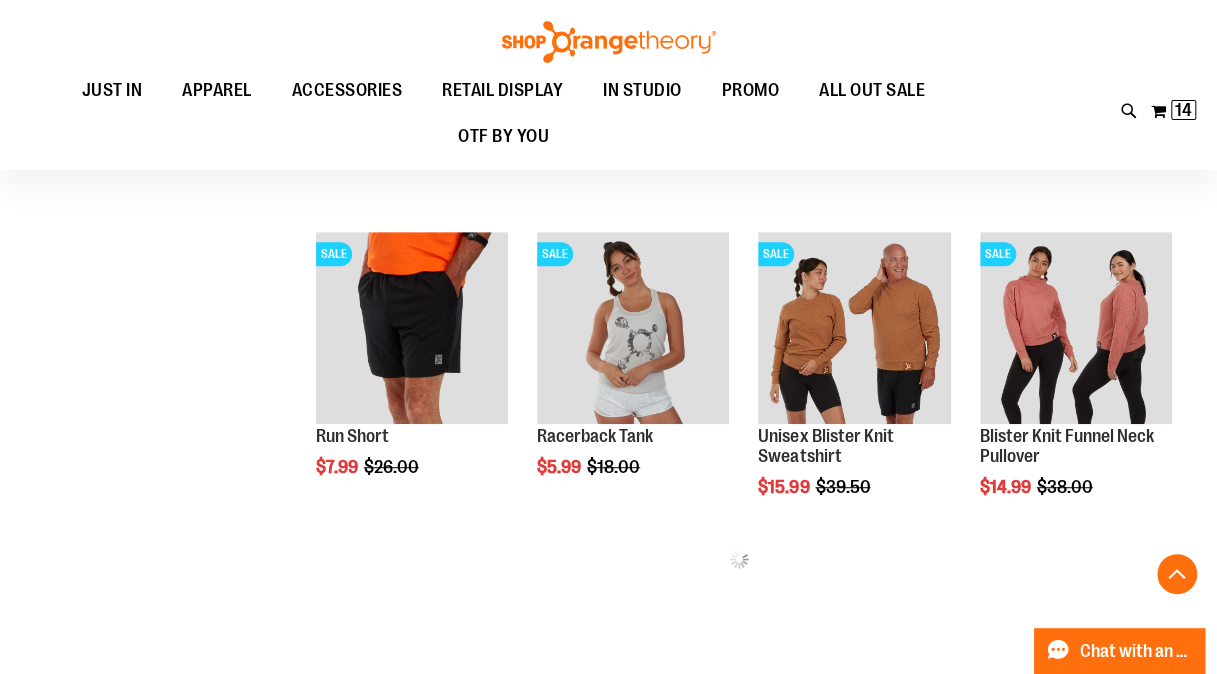 scroll, scrollTop: 7681, scrollLeft: 0, axis: vertical 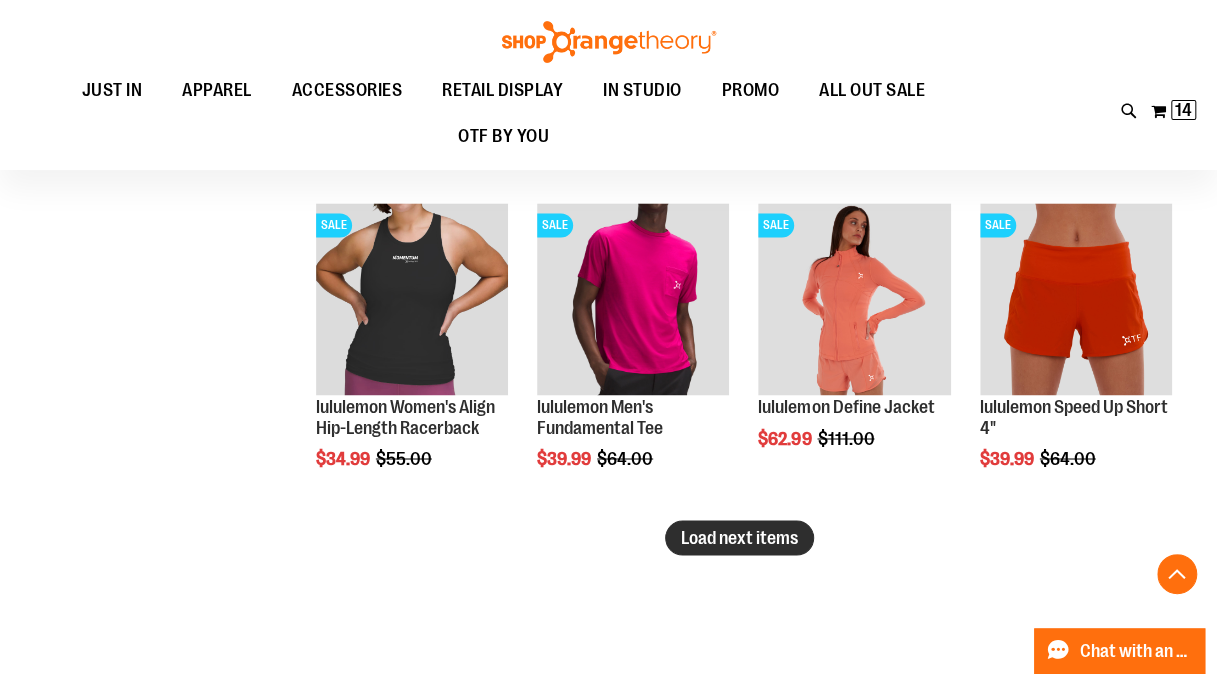 click on "Load next items" at bounding box center [739, 537] 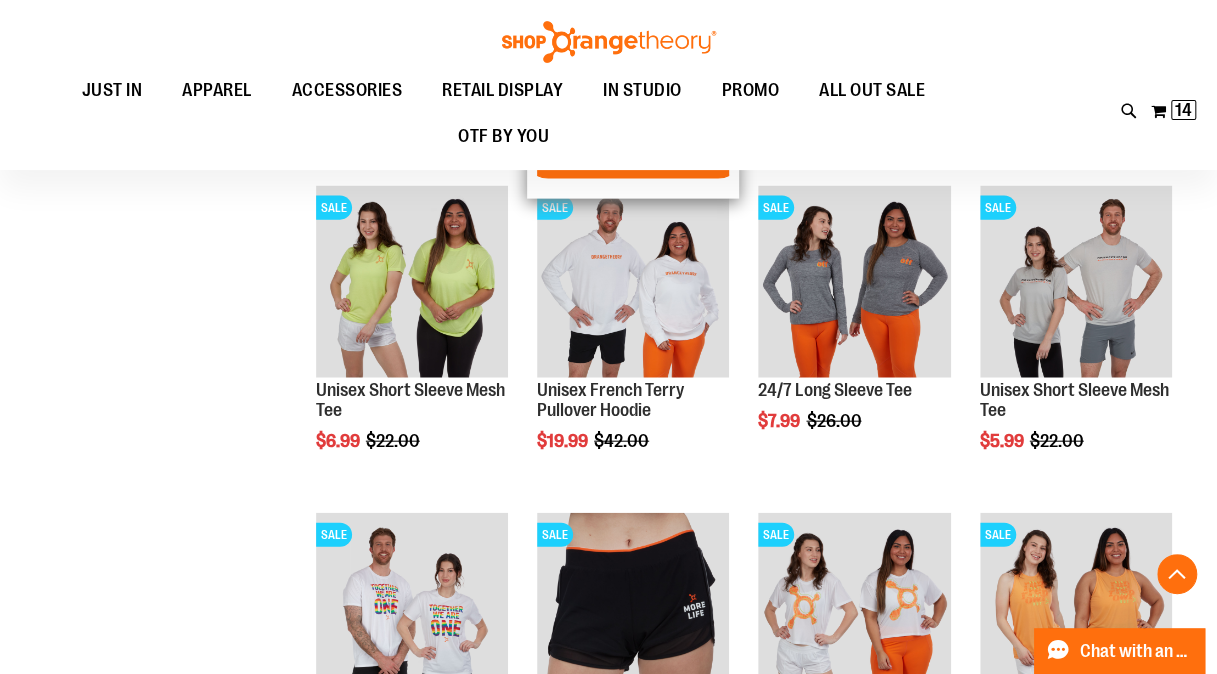 scroll, scrollTop: 9366, scrollLeft: 0, axis: vertical 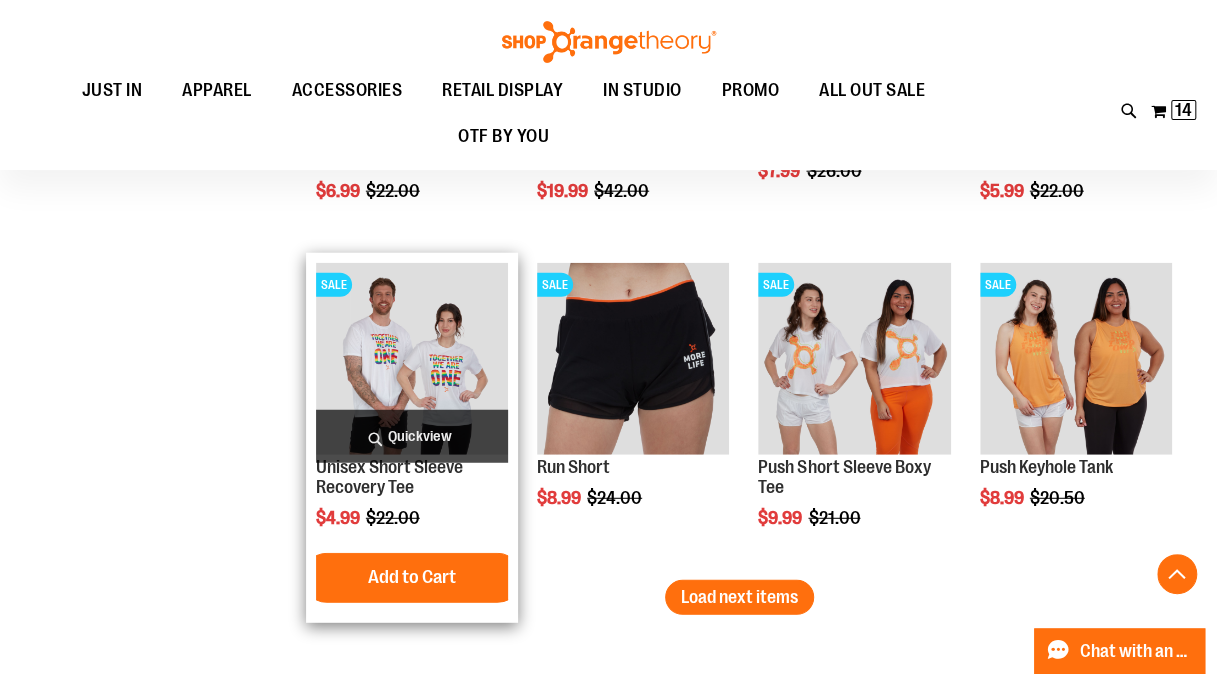 click at bounding box center (412, 359) 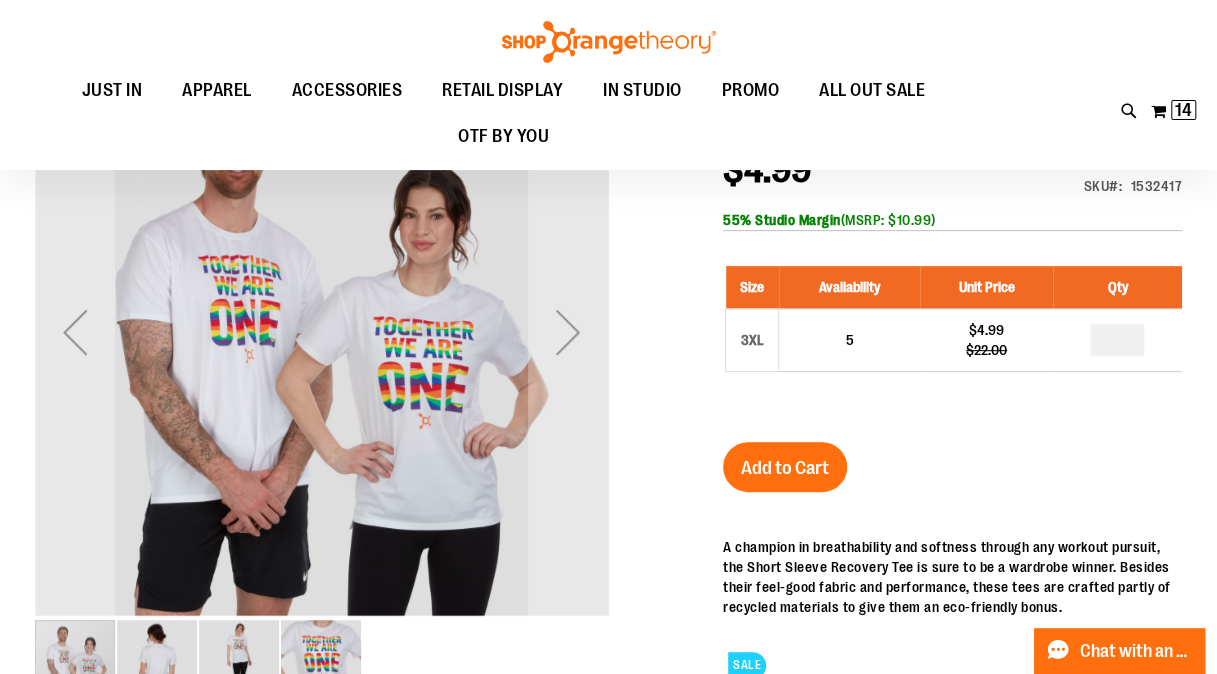 scroll, scrollTop: 0, scrollLeft: 0, axis: both 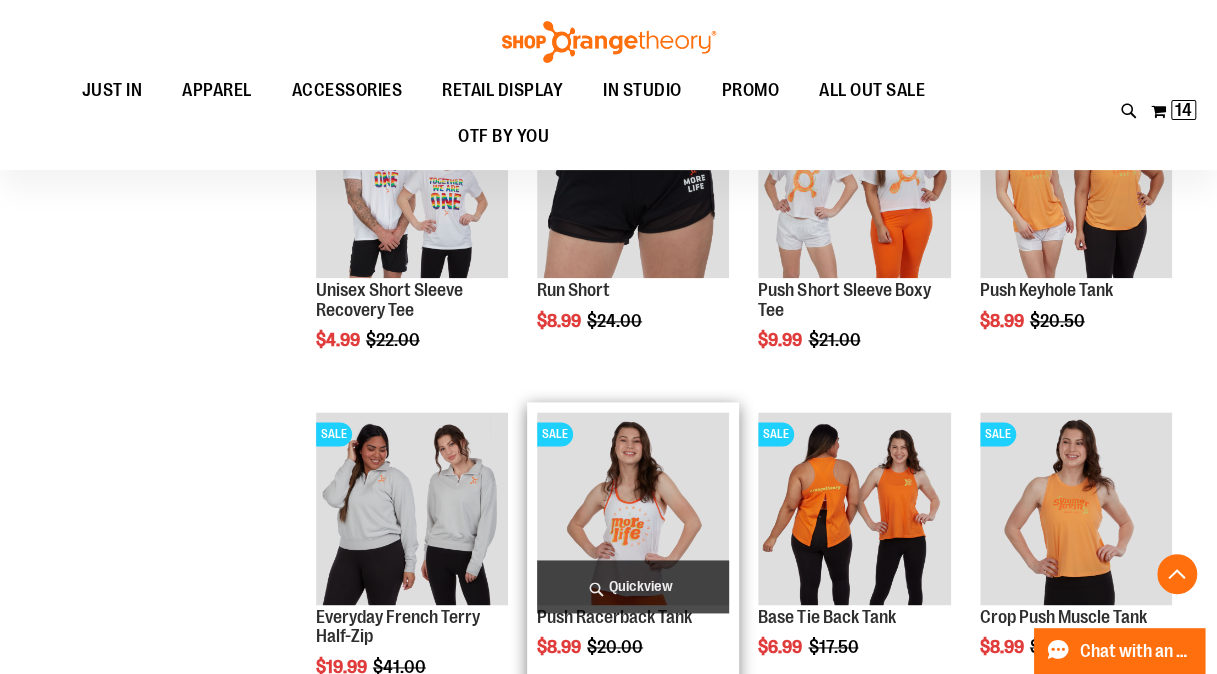 type on "**********" 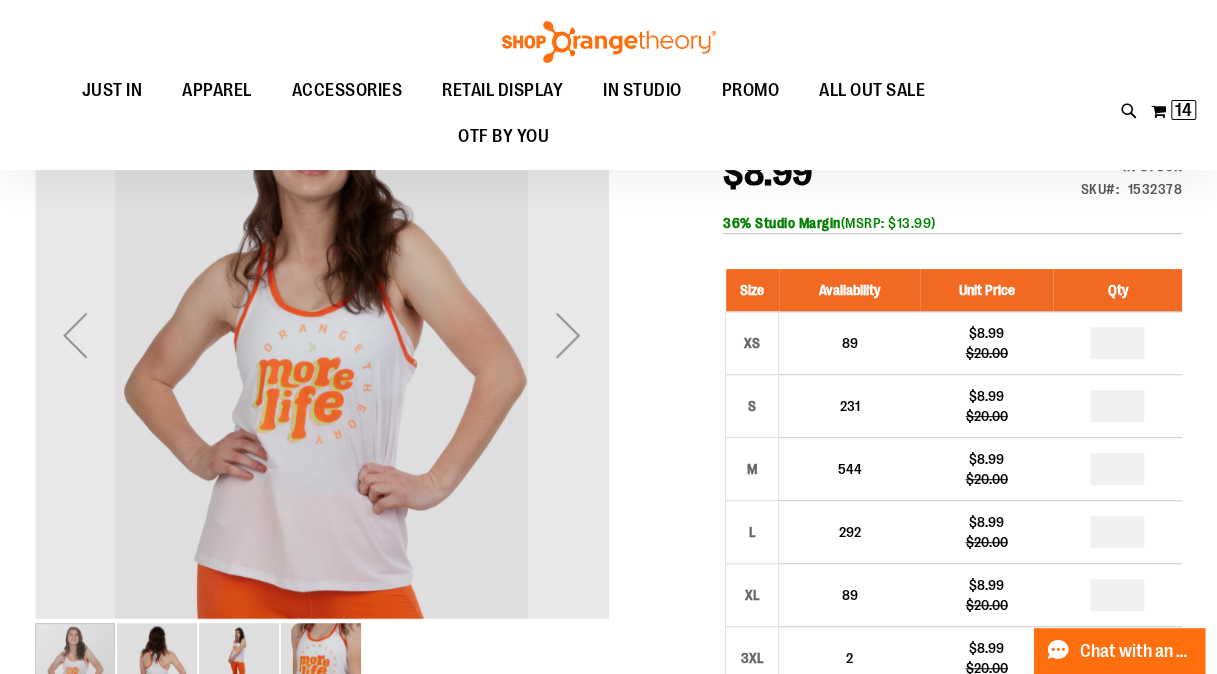 scroll, scrollTop: 230, scrollLeft: 0, axis: vertical 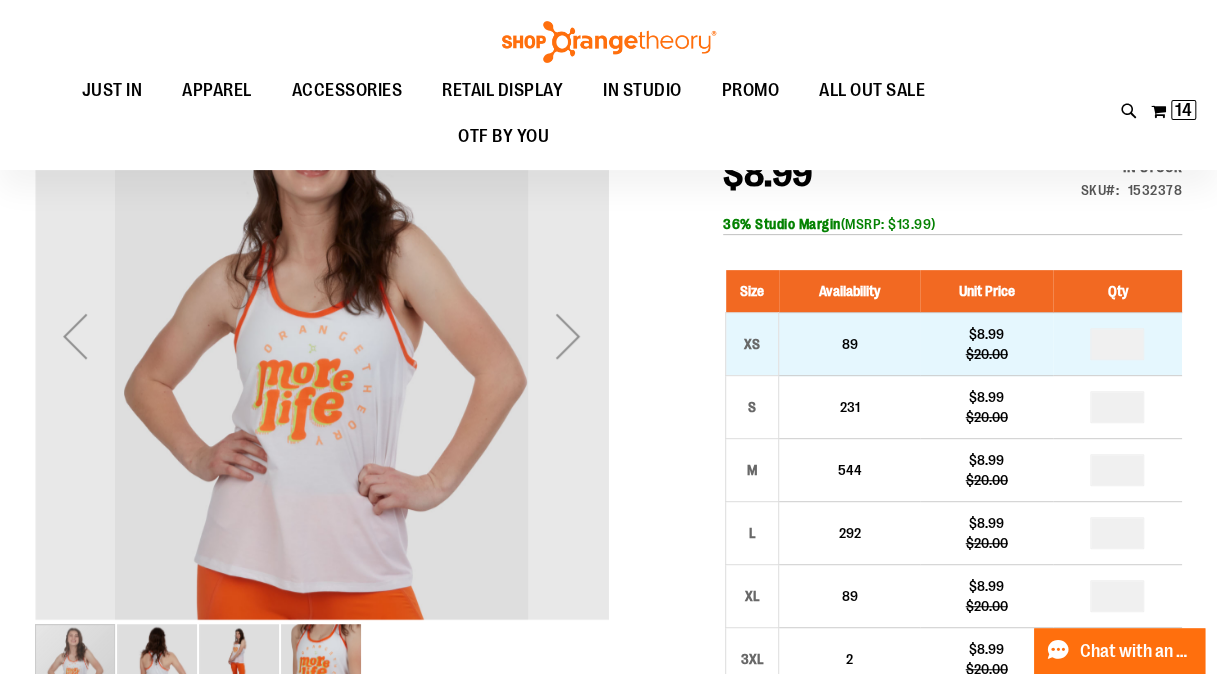 type on "**********" 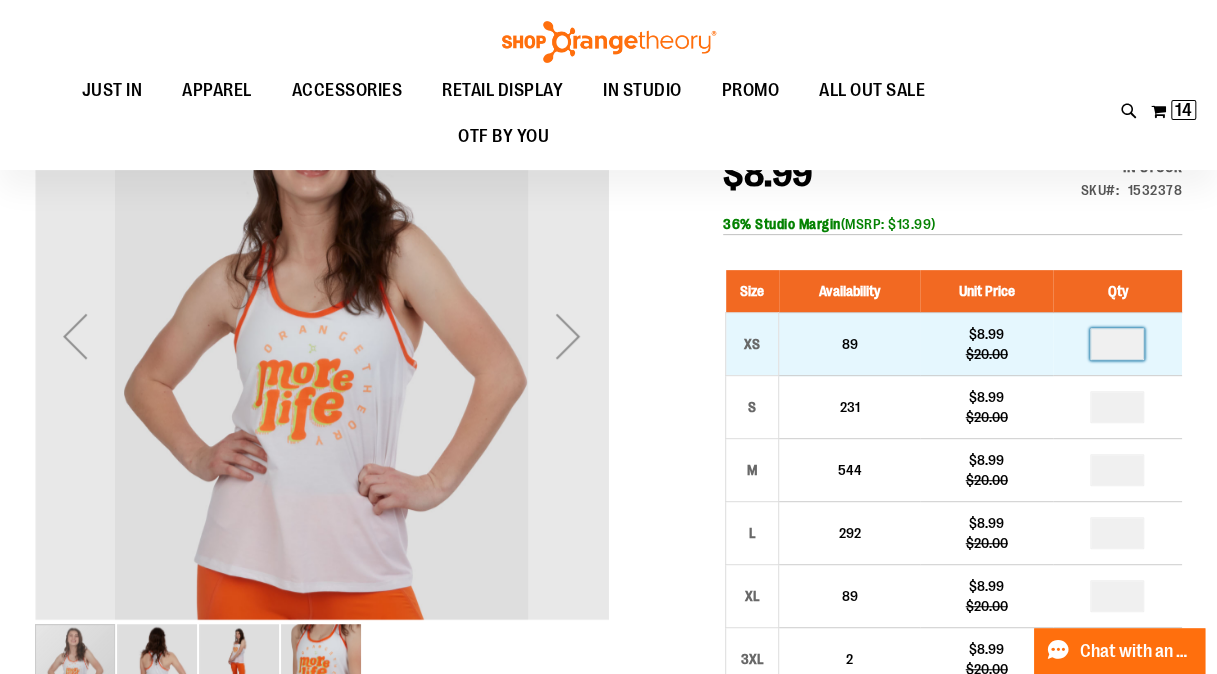 click at bounding box center (1117, 344) 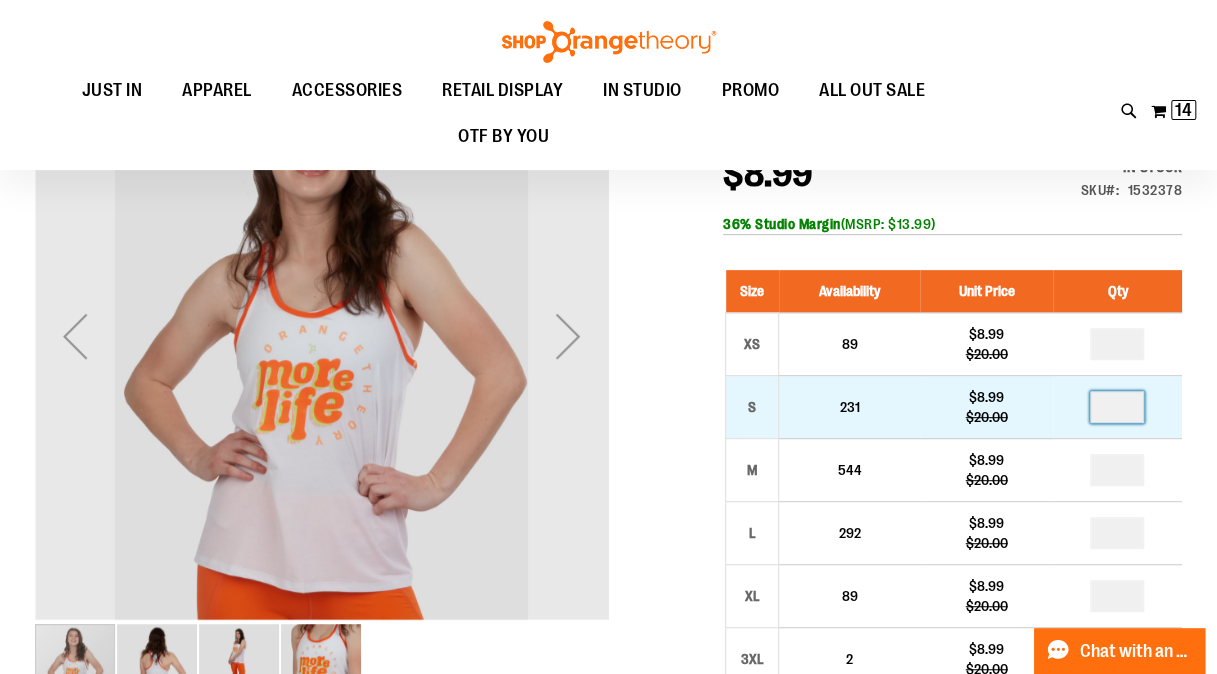 click at bounding box center (1117, 407) 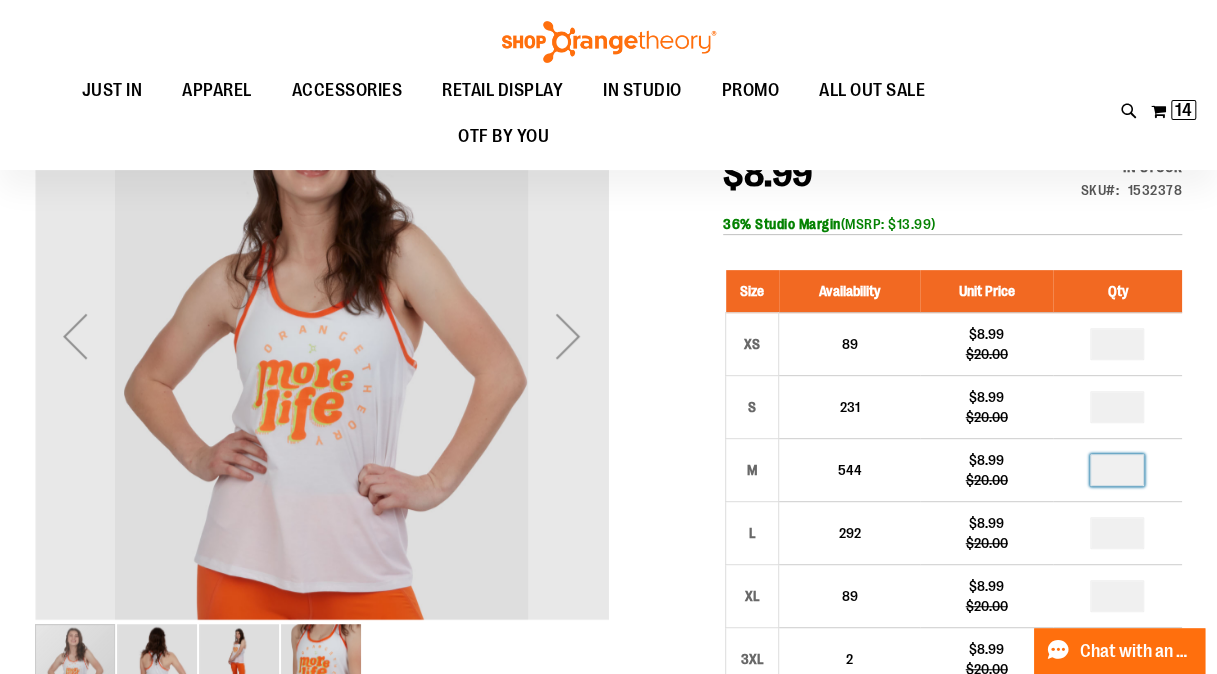 click at bounding box center (1117, 470) 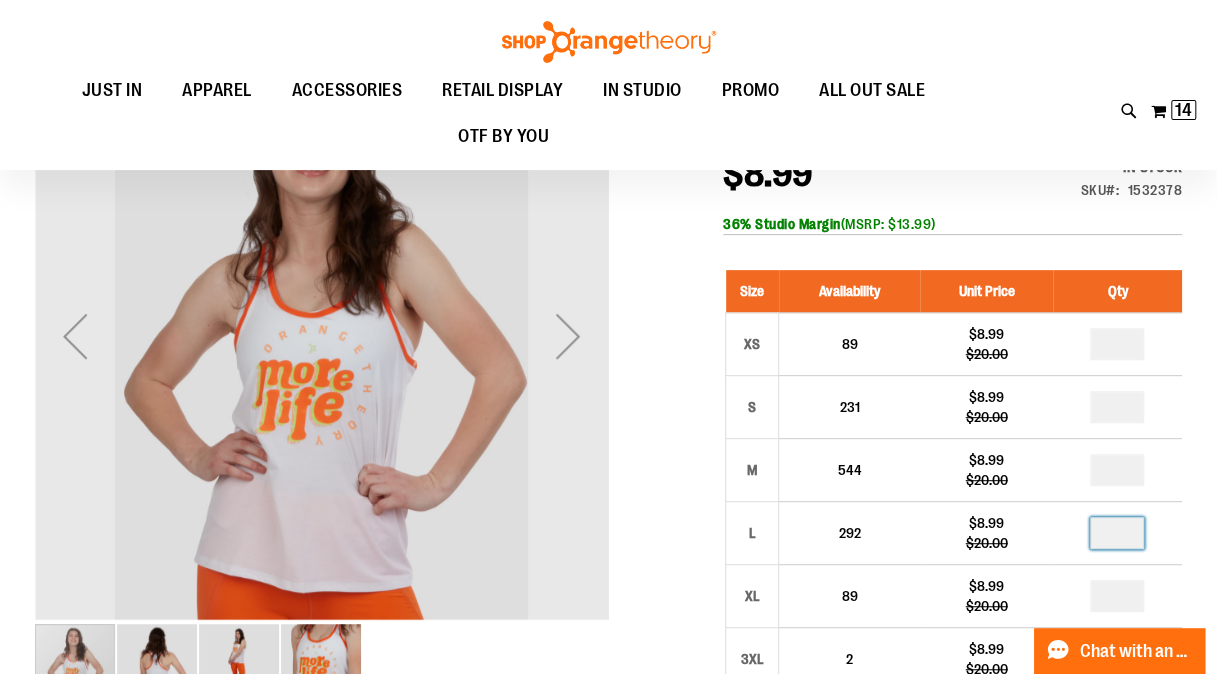click at bounding box center [1117, 533] 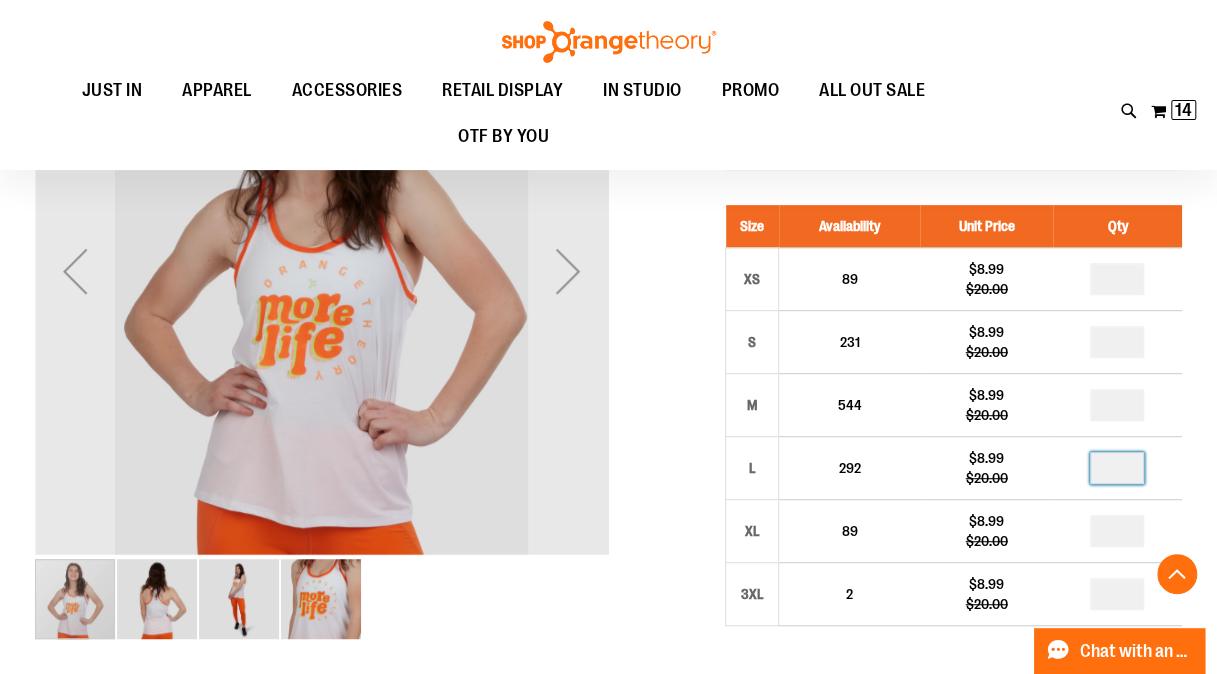 scroll, scrollTop: 313, scrollLeft: 0, axis: vertical 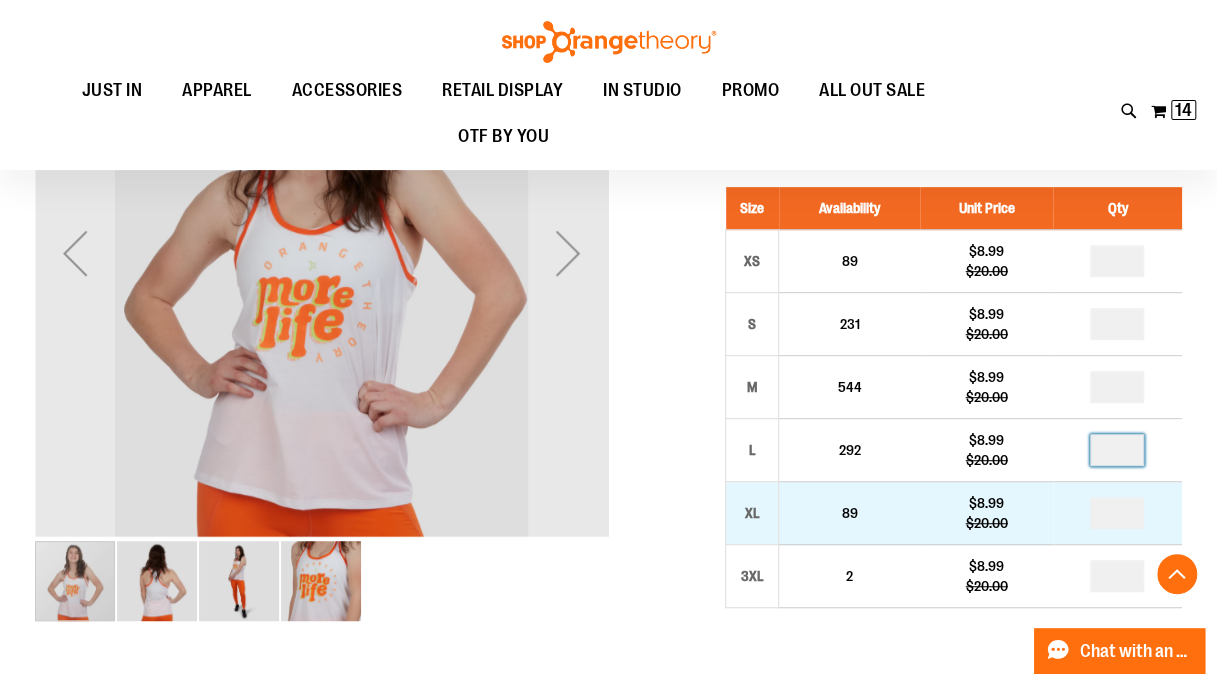 type on "*" 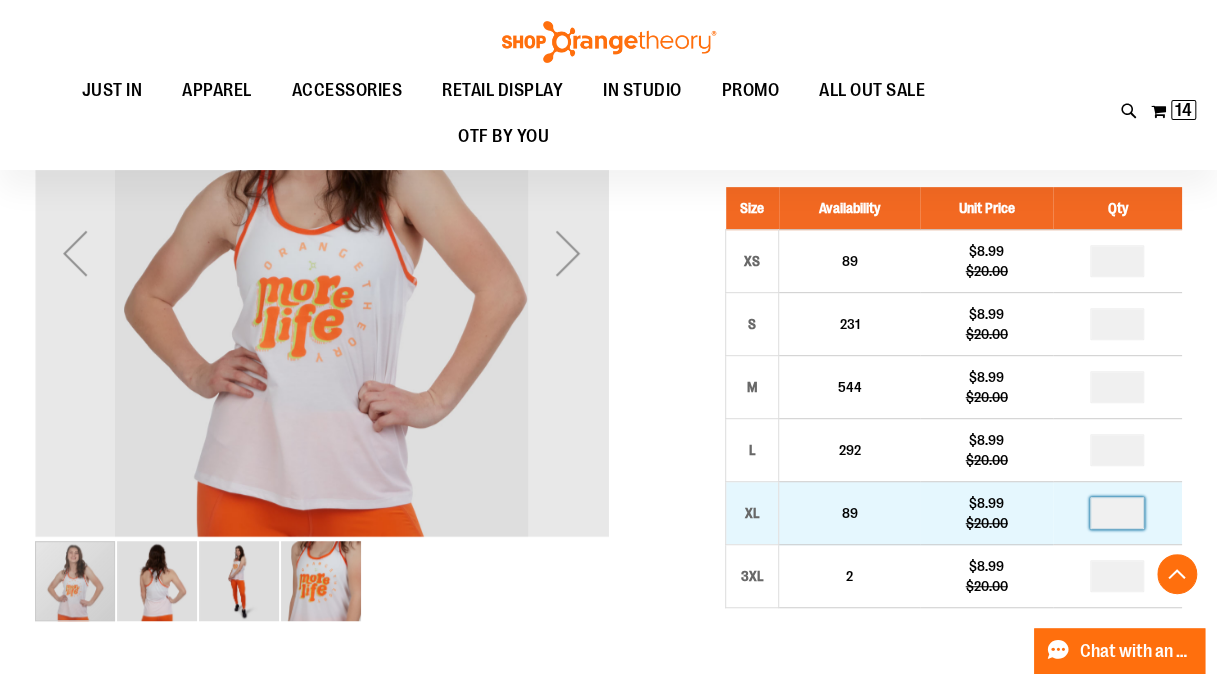 click at bounding box center (1117, 513) 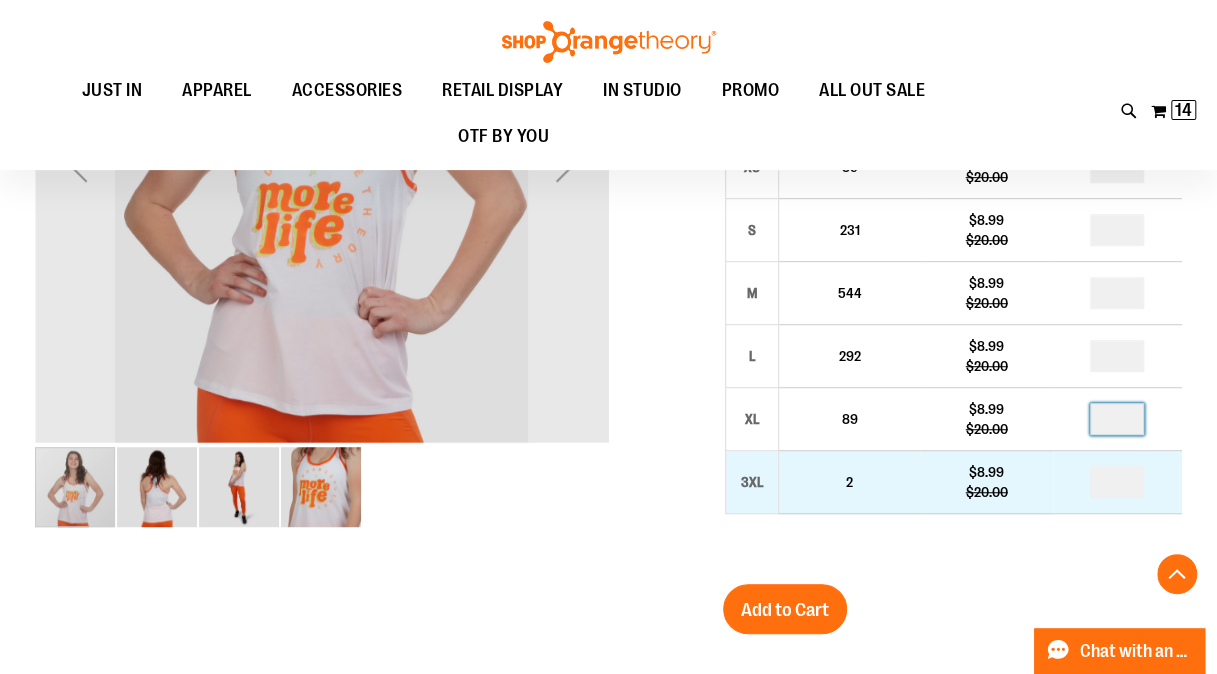 scroll, scrollTop: 411, scrollLeft: 0, axis: vertical 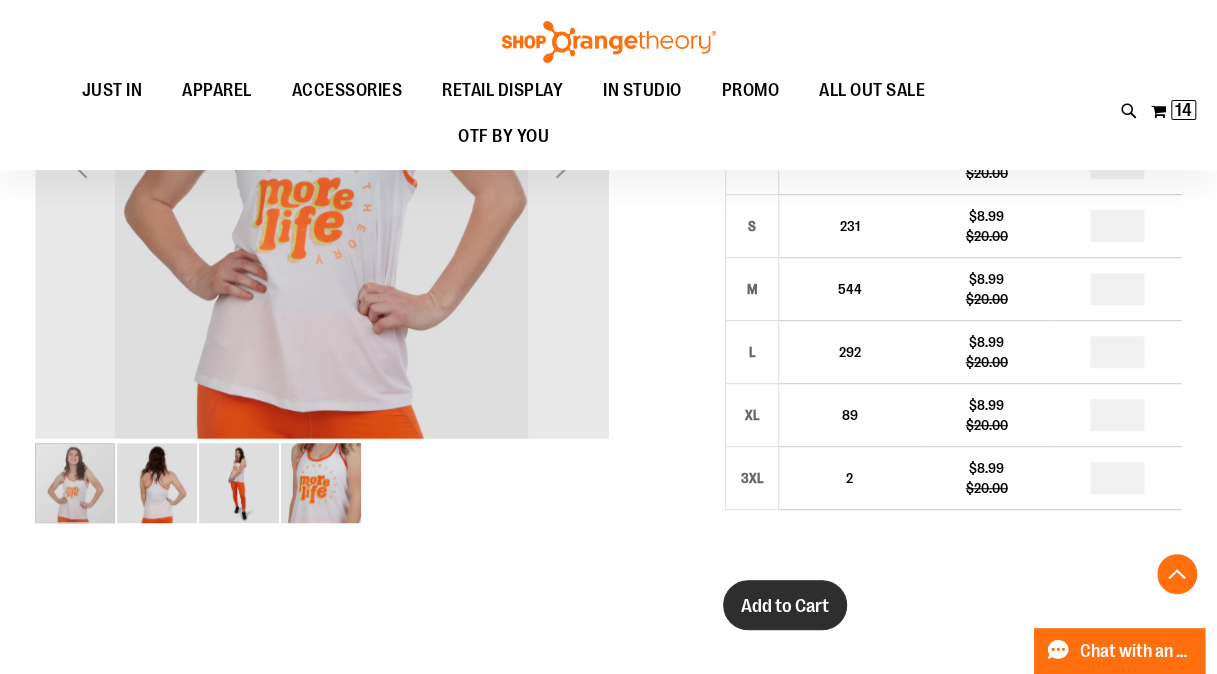 click on "Add to Cart" at bounding box center [785, 606] 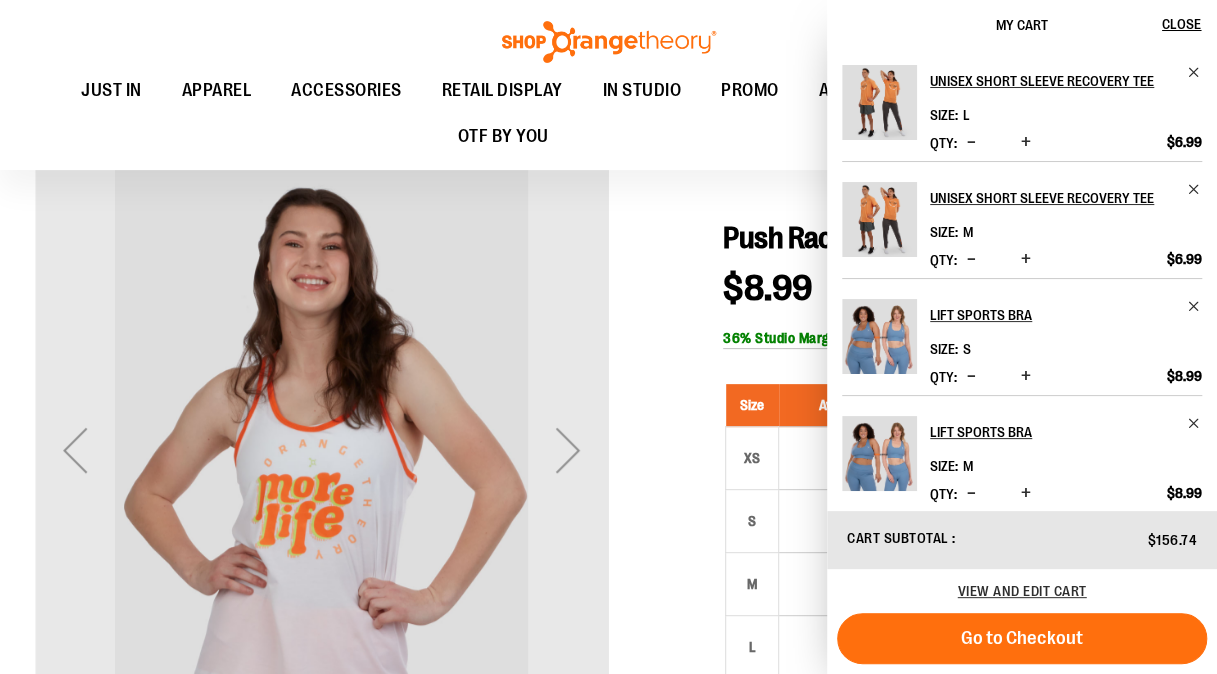 scroll, scrollTop: 113, scrollLeft: 0, axis: vertical 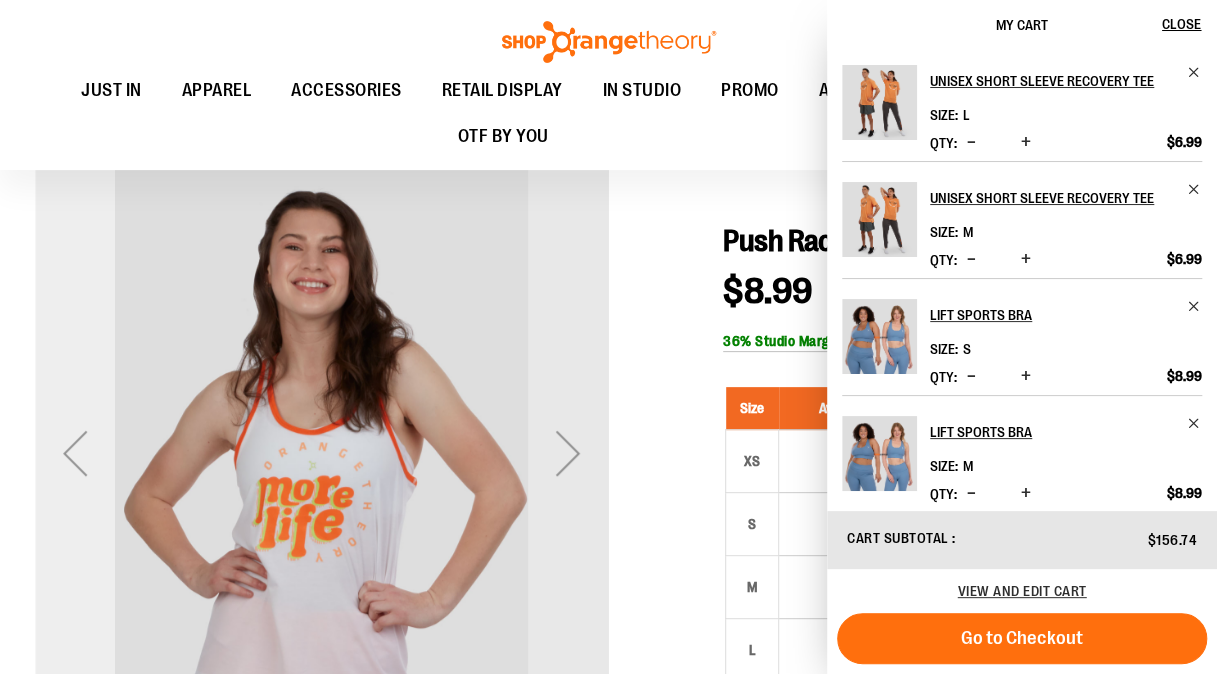 click at bounding box center (75, 453) 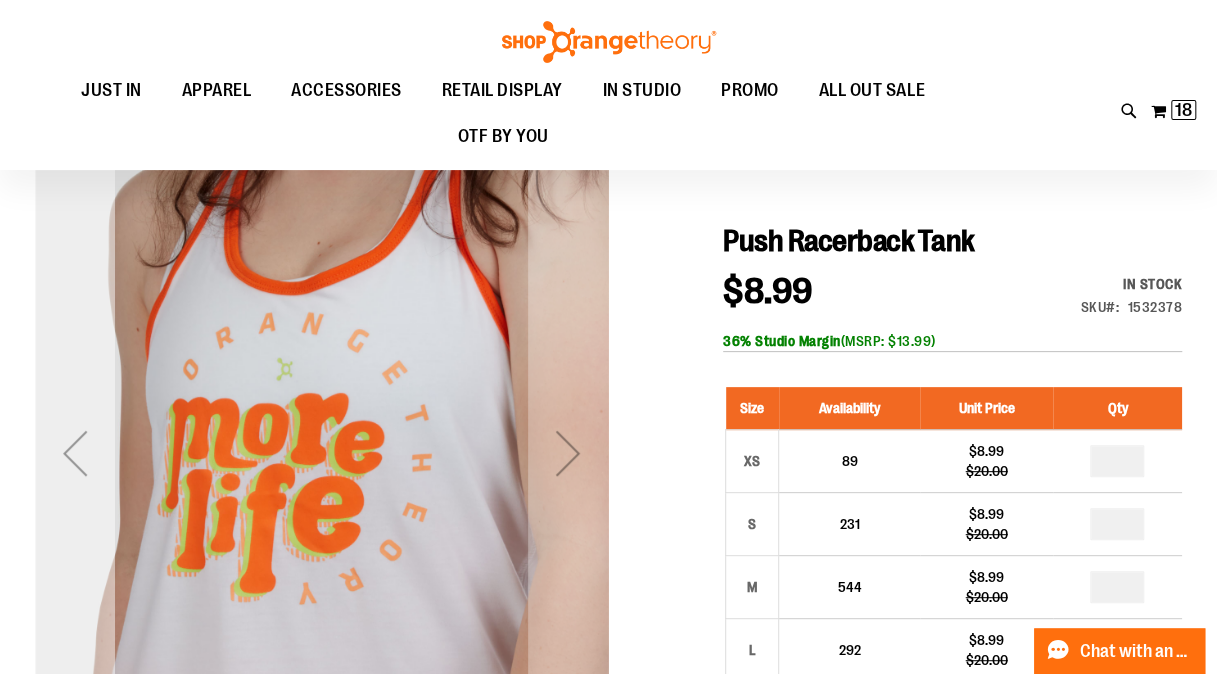 click at bounding box center [75, 453] 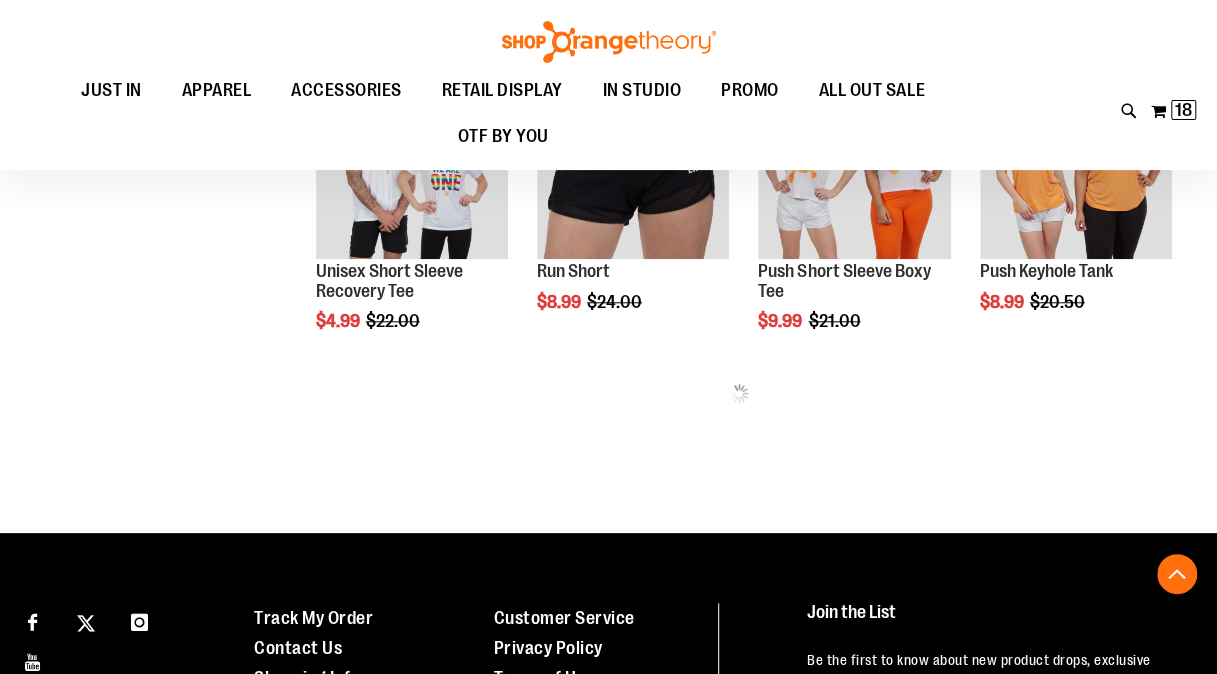 scroll, scrollTop: 1015, scrollLeft: 0, axis: vertical 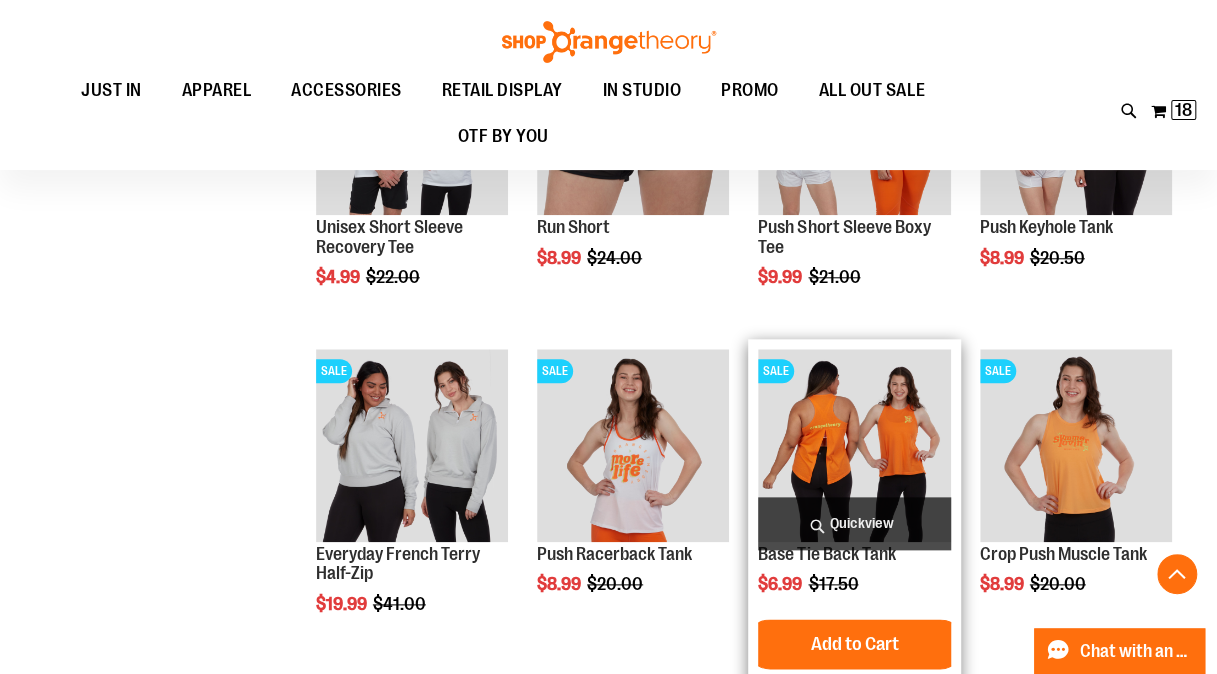 type on "**********" 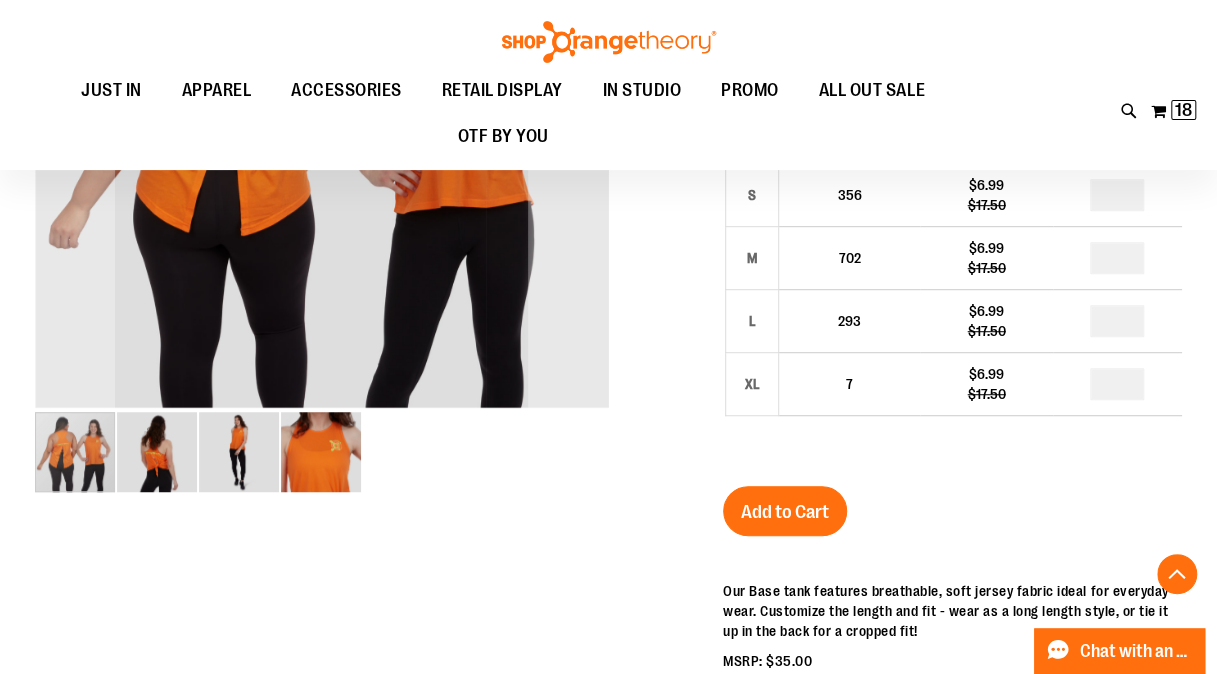 scroll, scrollTop: 444, scrollLeft: 0, axis: vertical 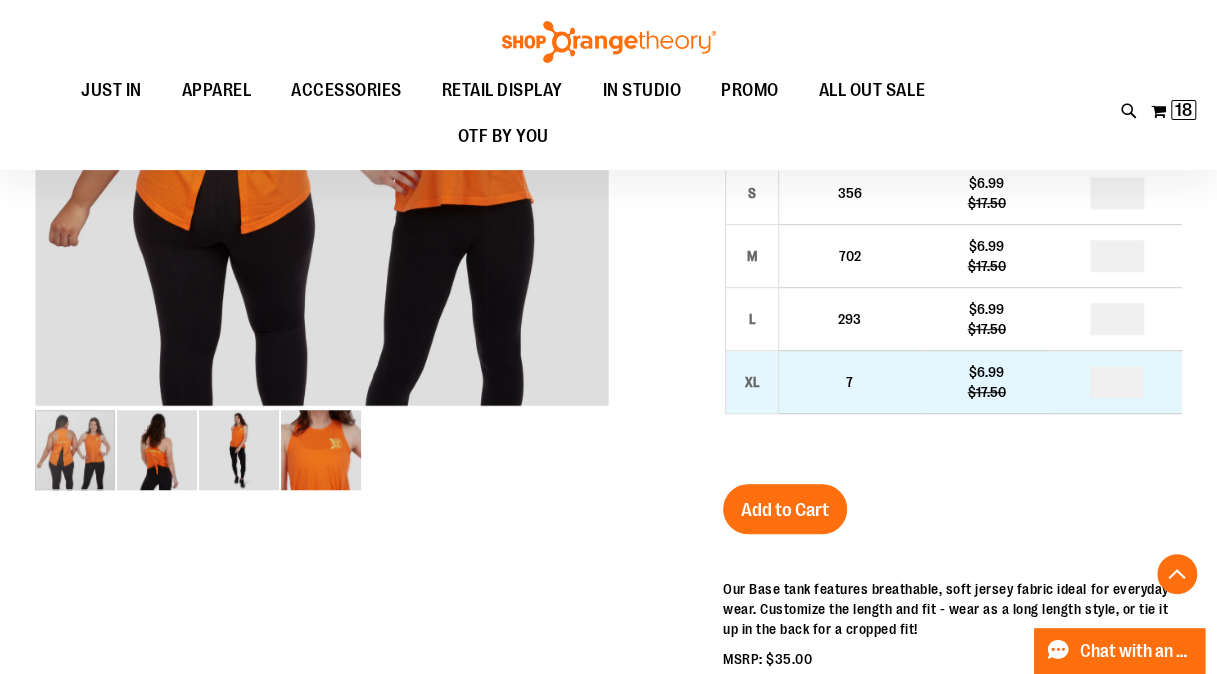 type on "**********" 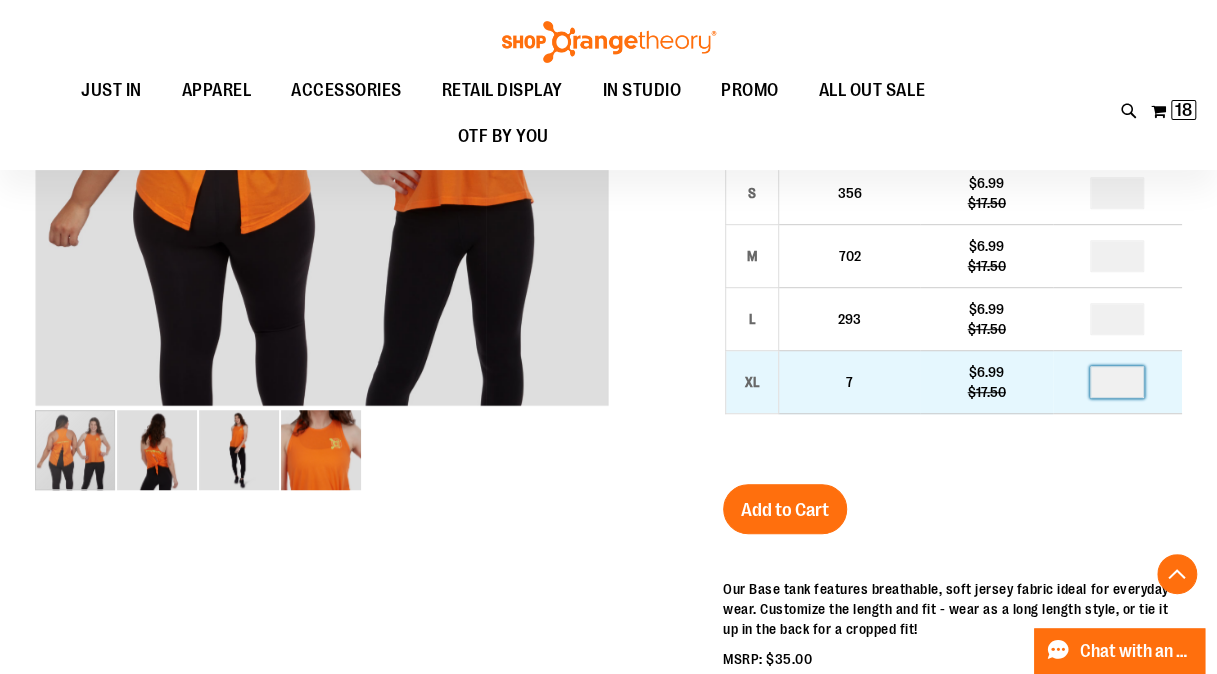 click at bounding box center [1117, 382] 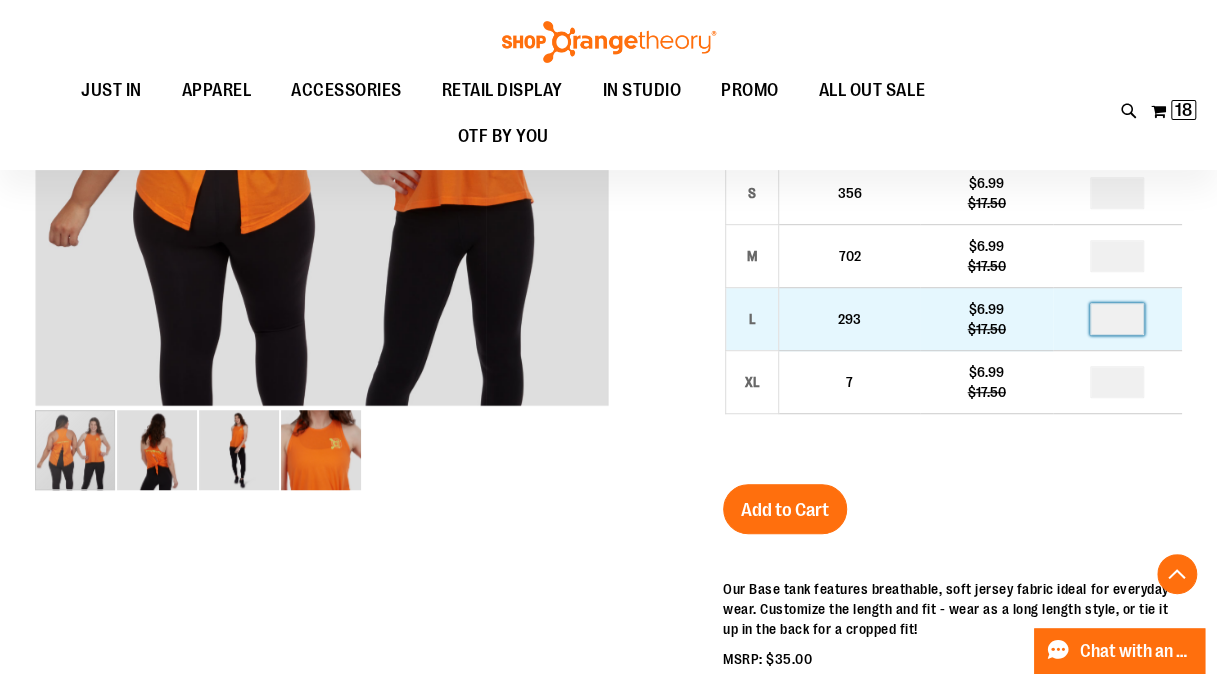 click at bounding box center (1117, 319) 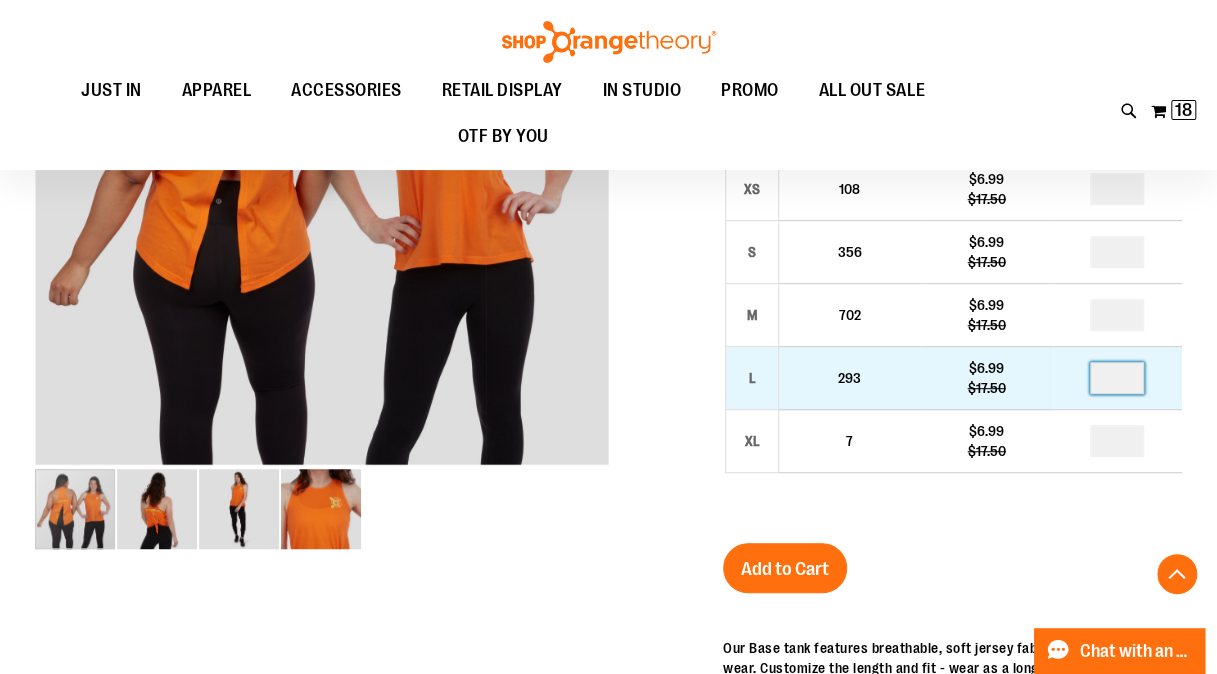 scroll, scrollTop: 383, scrollLeft: 0, axis: vertical 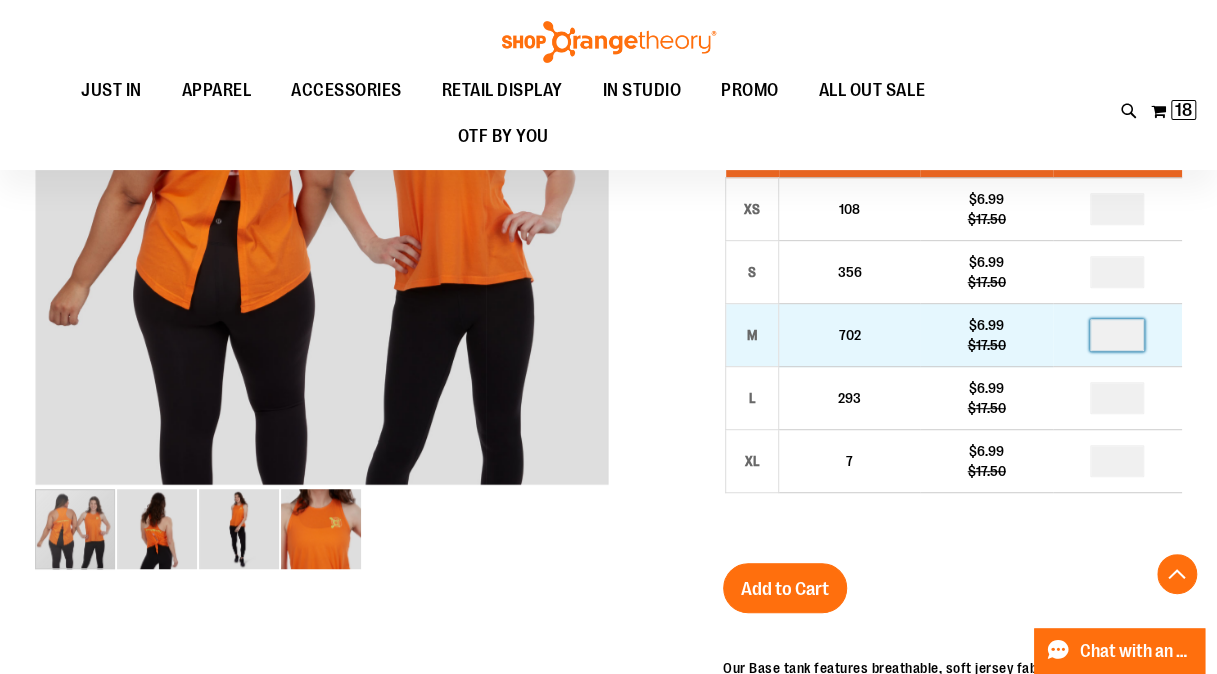 click at bounding box center [1117, 335] 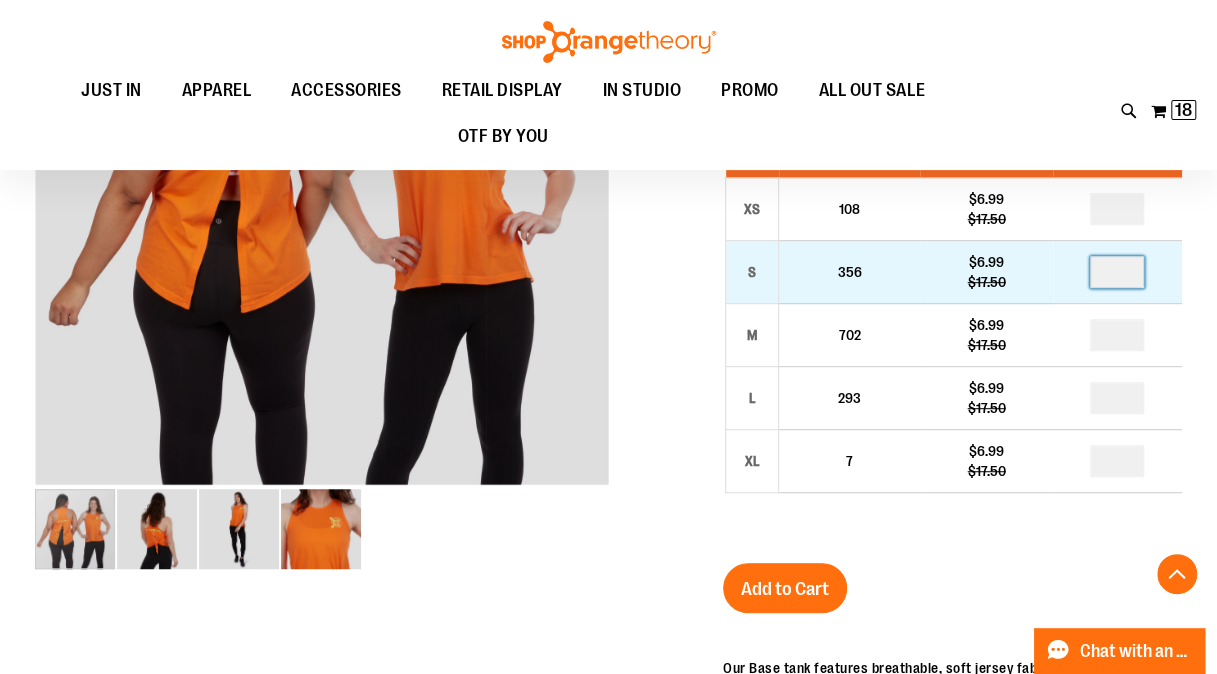 click at bounding box center [1117, 272] 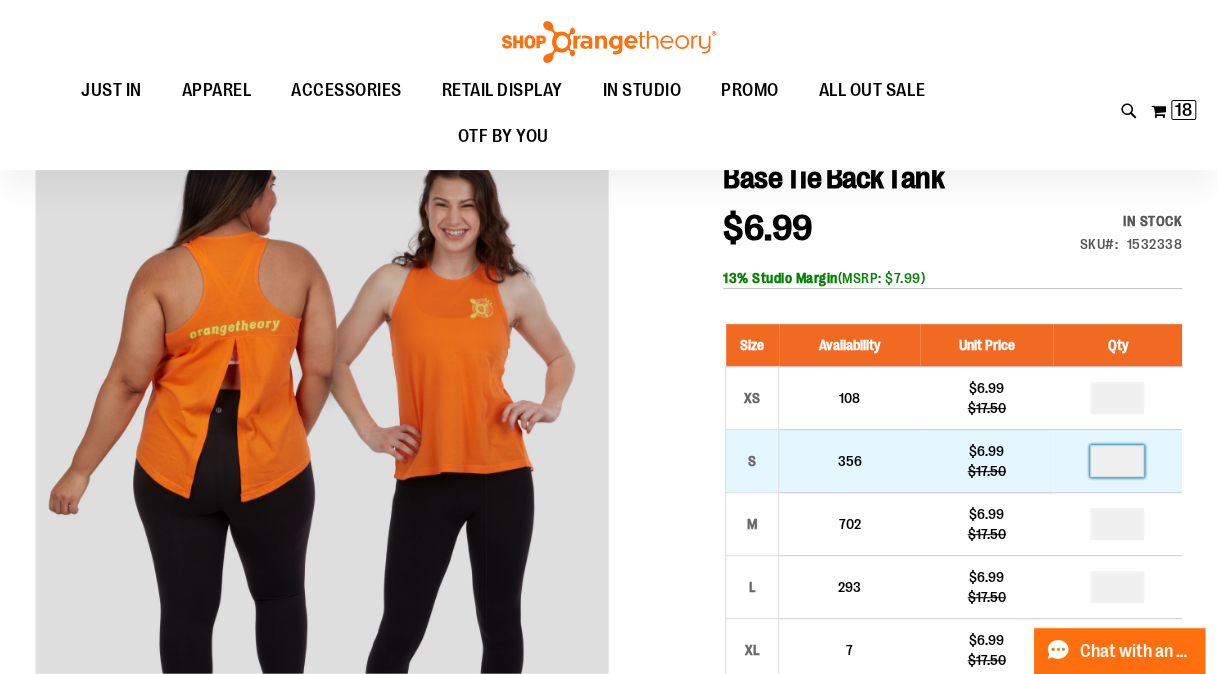 scroll, scrollTop: 175, scrollLeft: 0, axis: vertical 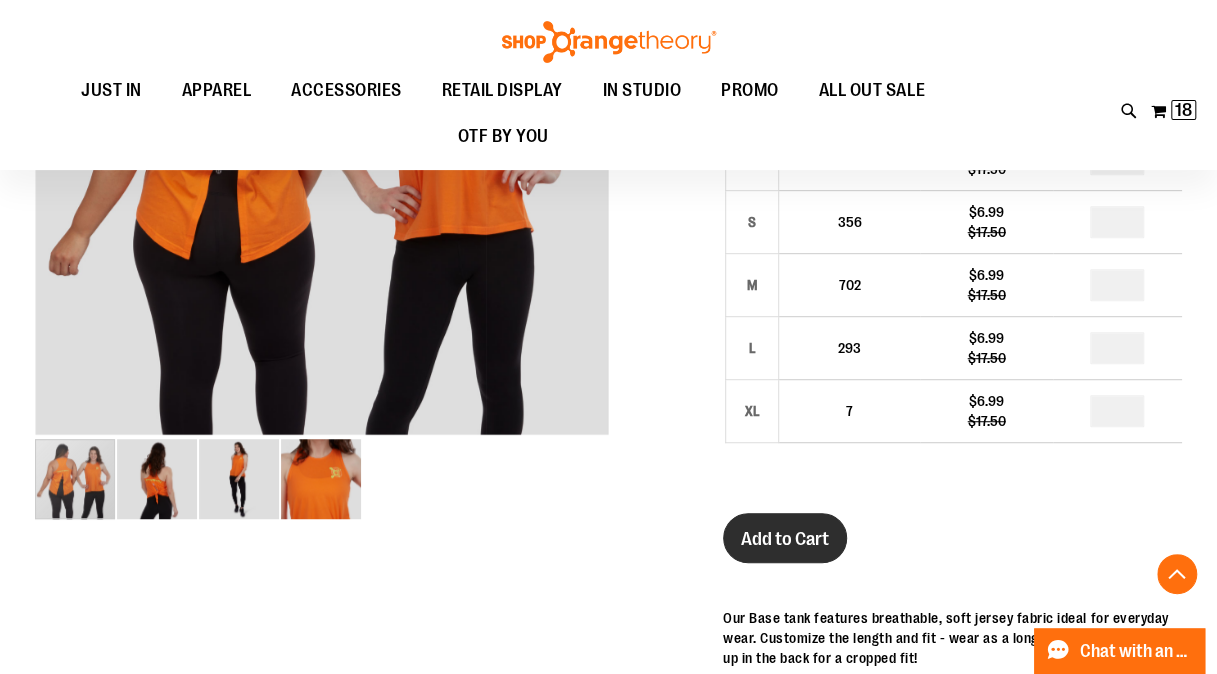 type on "*" 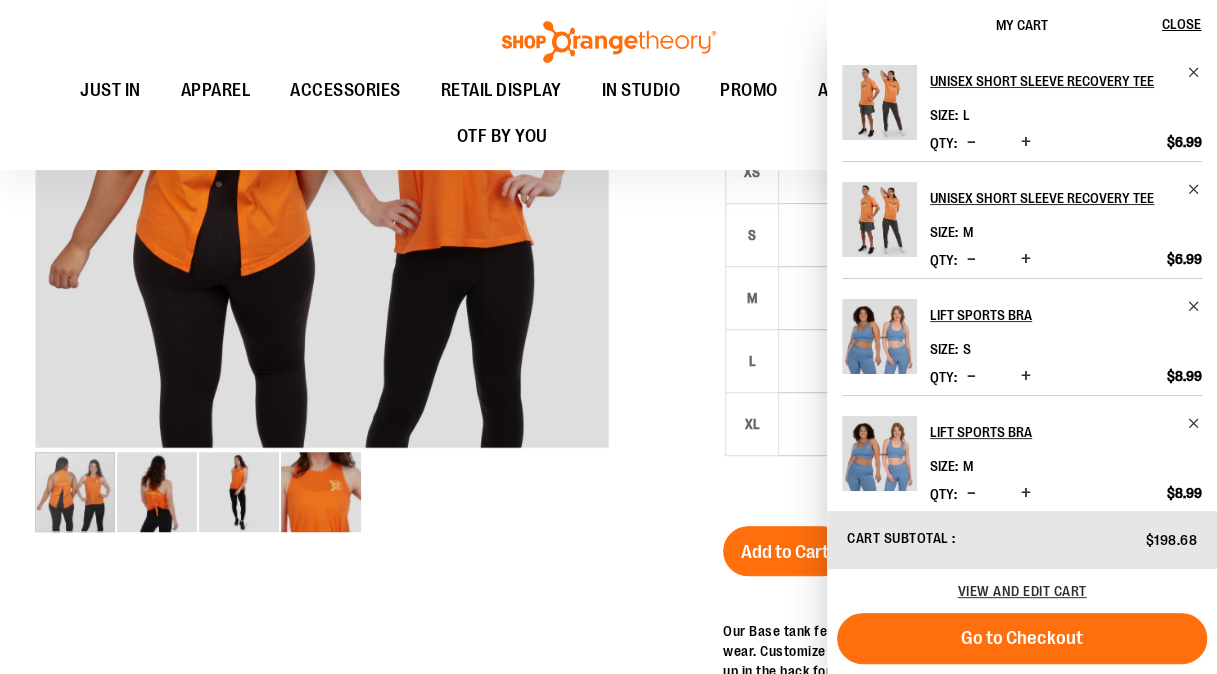 scroll, scrollTop: 403, scrollLeft: 0, axis: vertical 